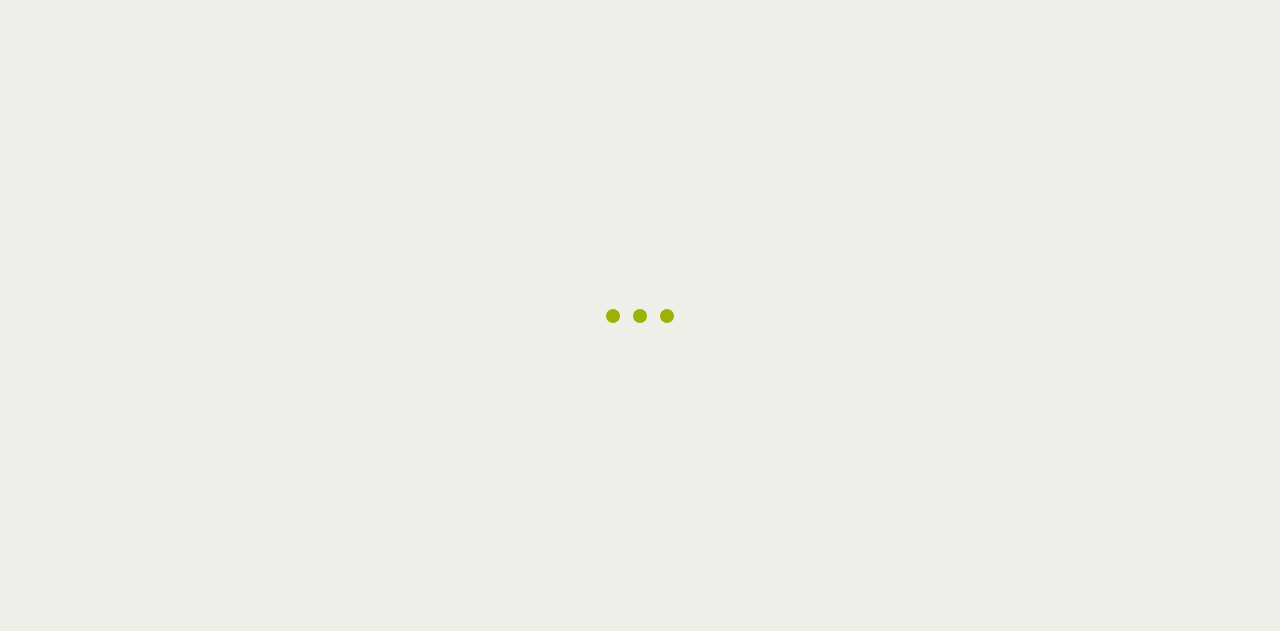 scroll, scrollTop: 0, scrollLeft: 0, axis: both 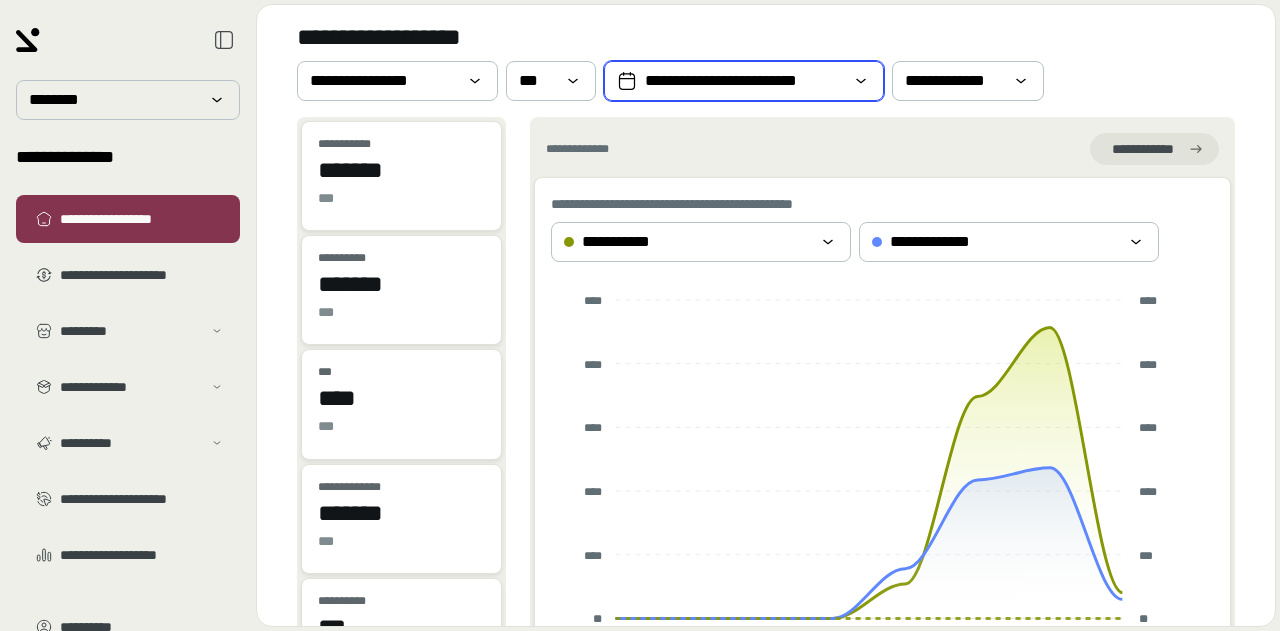 click 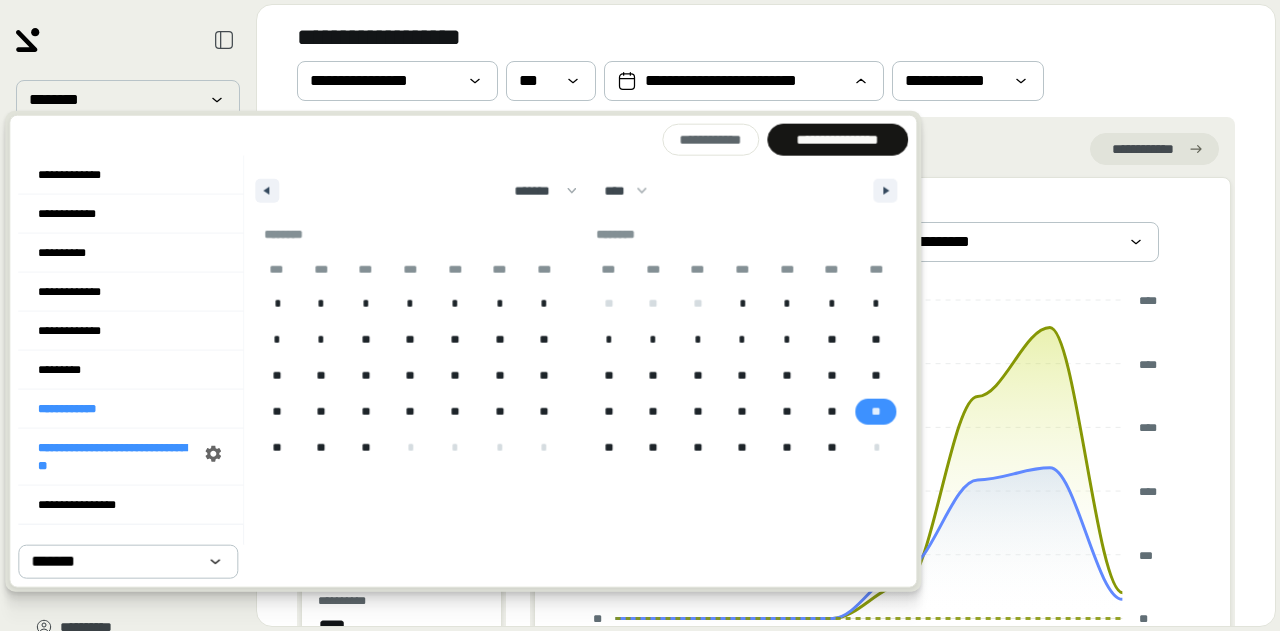 click on "**" at bounding box center (876, 412) 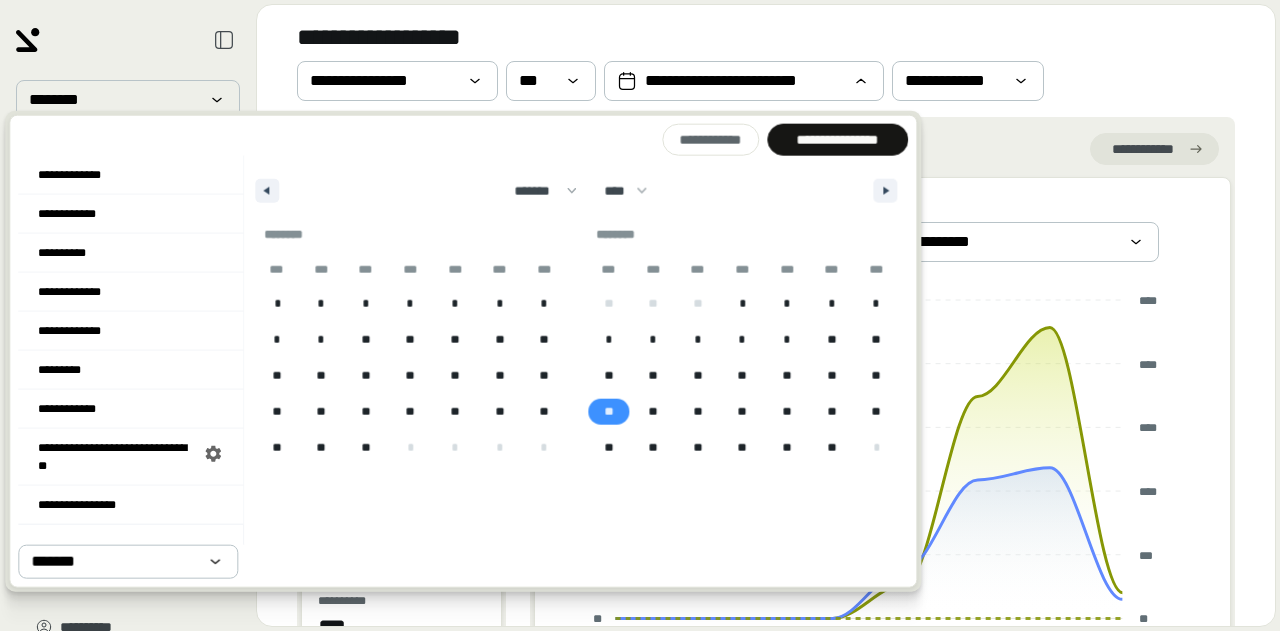 click on "**" at bounding box center [608, 412] 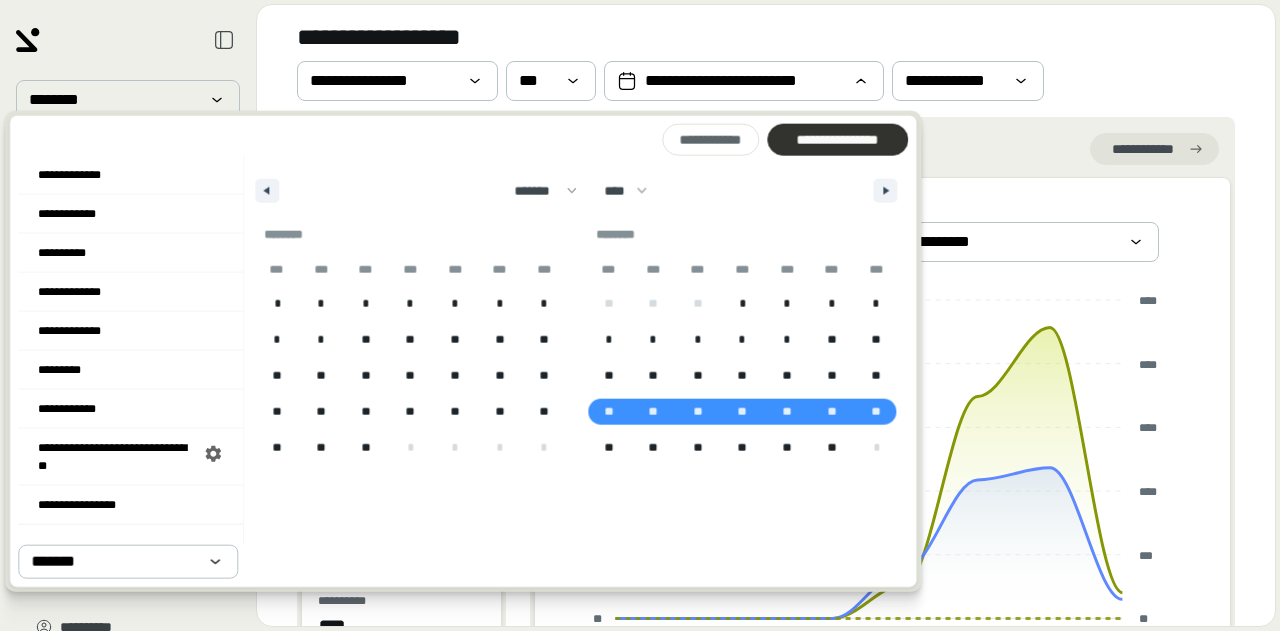 click on "**********" at bounding box center [837, 140] 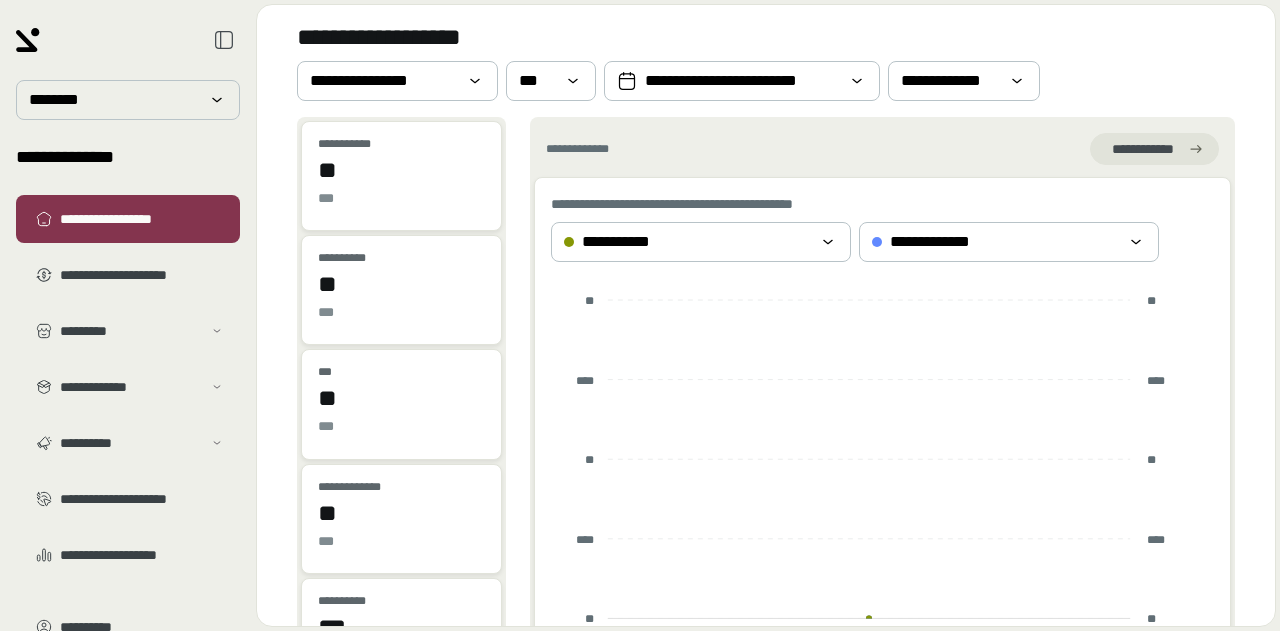 click on "**********" at bounding box center [766, 61] 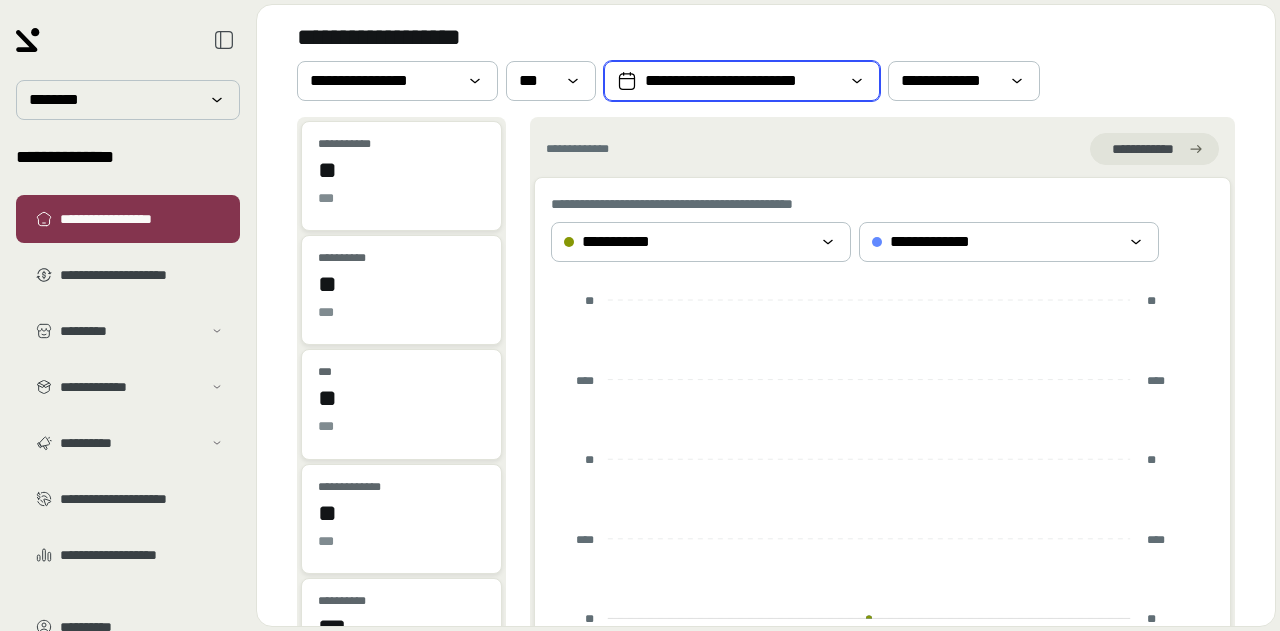 click on "**********" at bounding box center (742, 81) 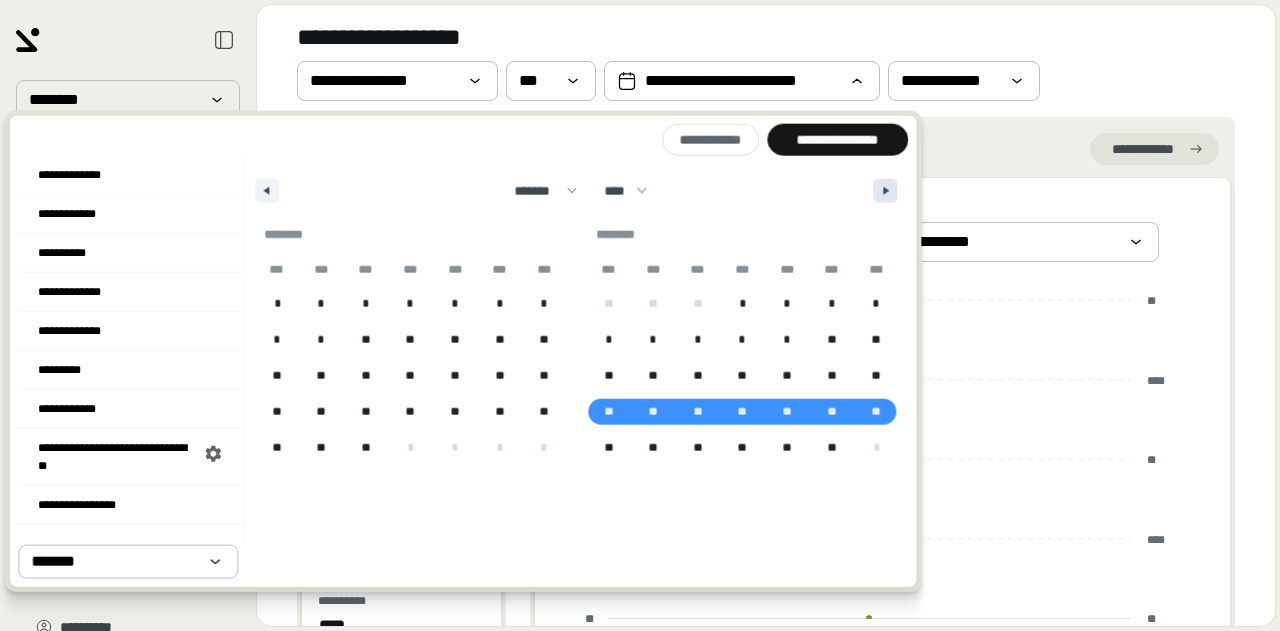 click at bounding box center (885, 191) 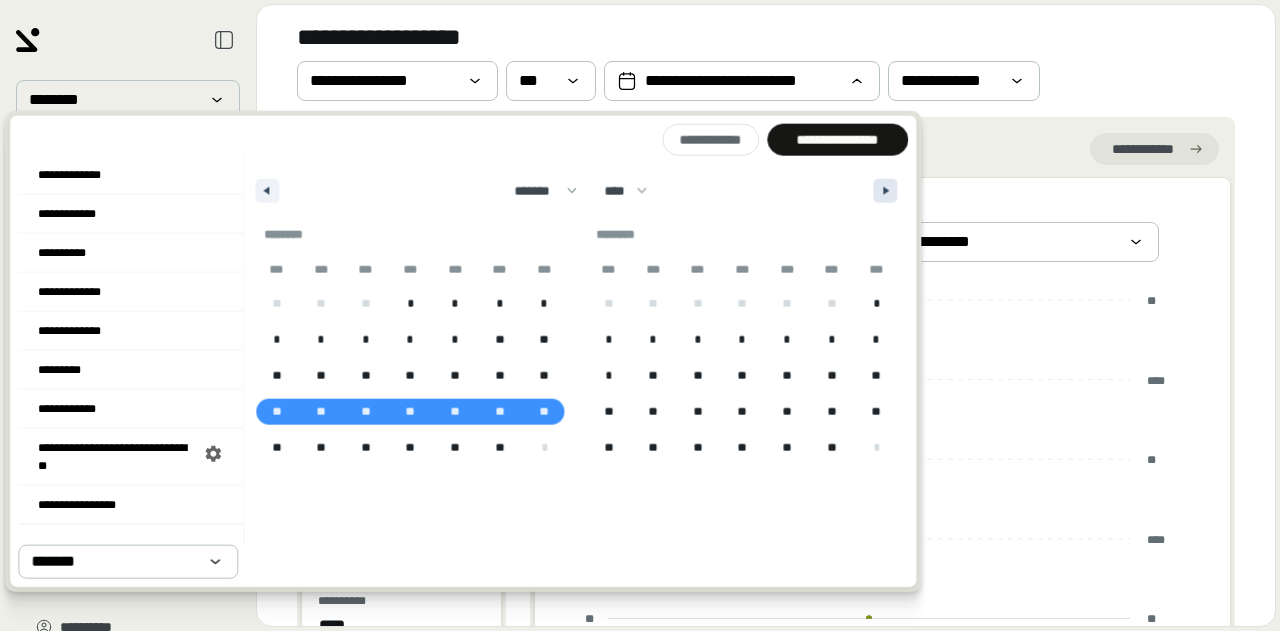 click at bounding box center (885, 191) 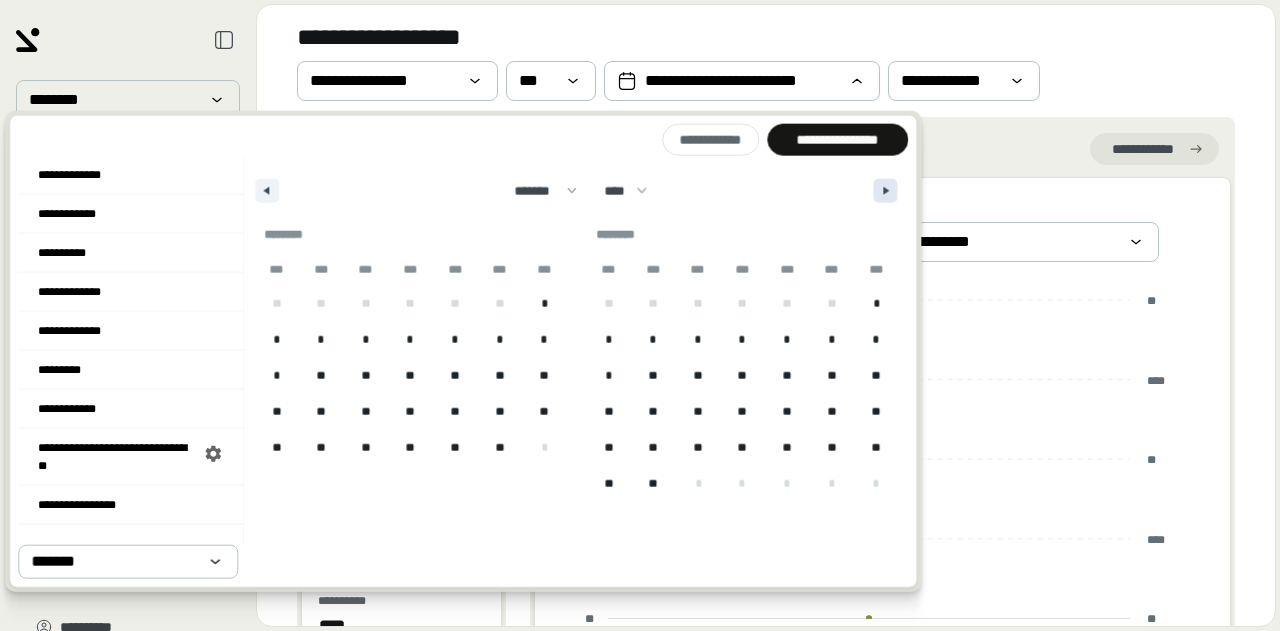 click at bounding box center [885, 191] 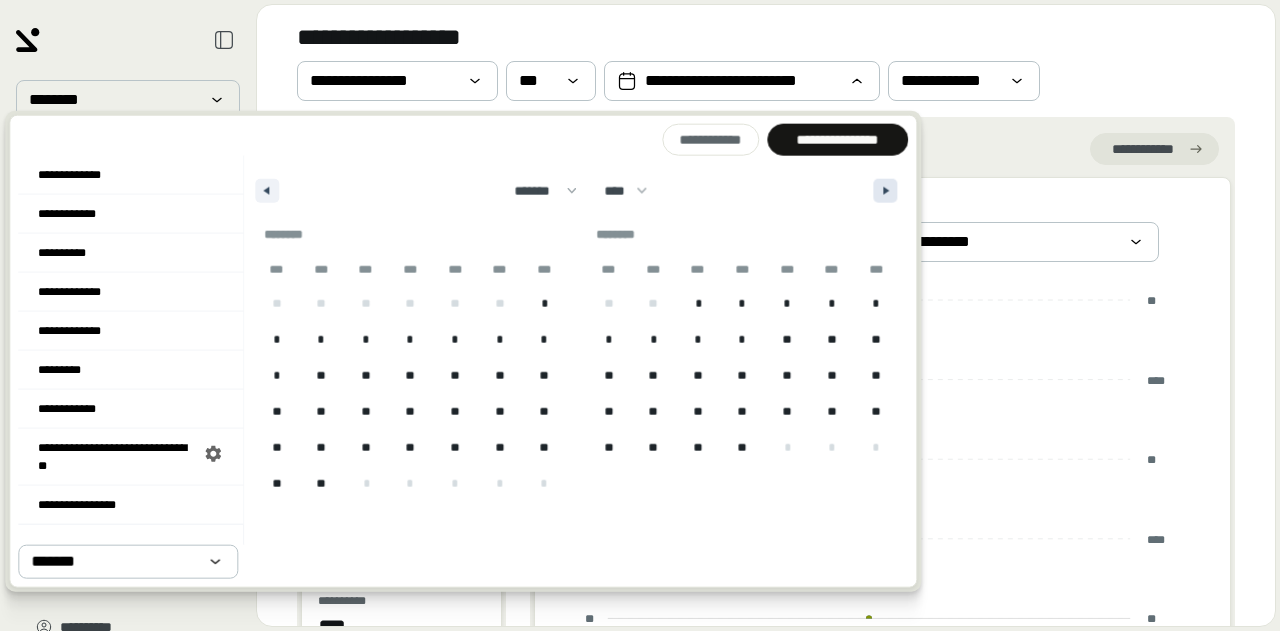 click at bounding box center (885, 191) 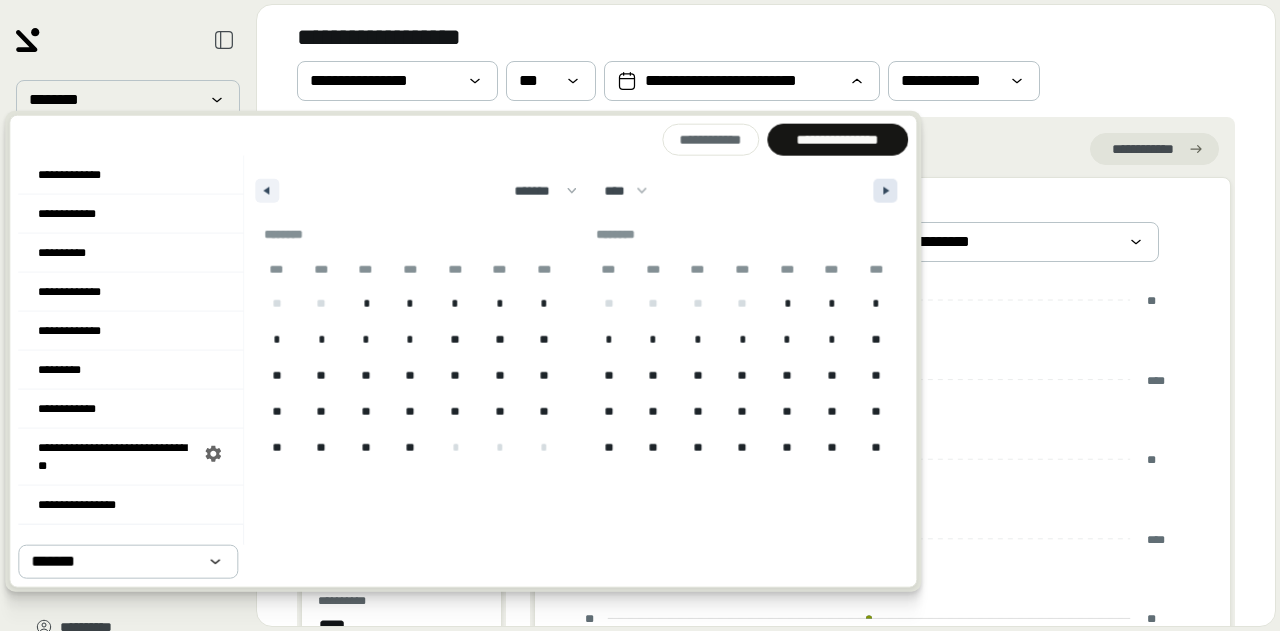 click at bounding box center (885, 191) 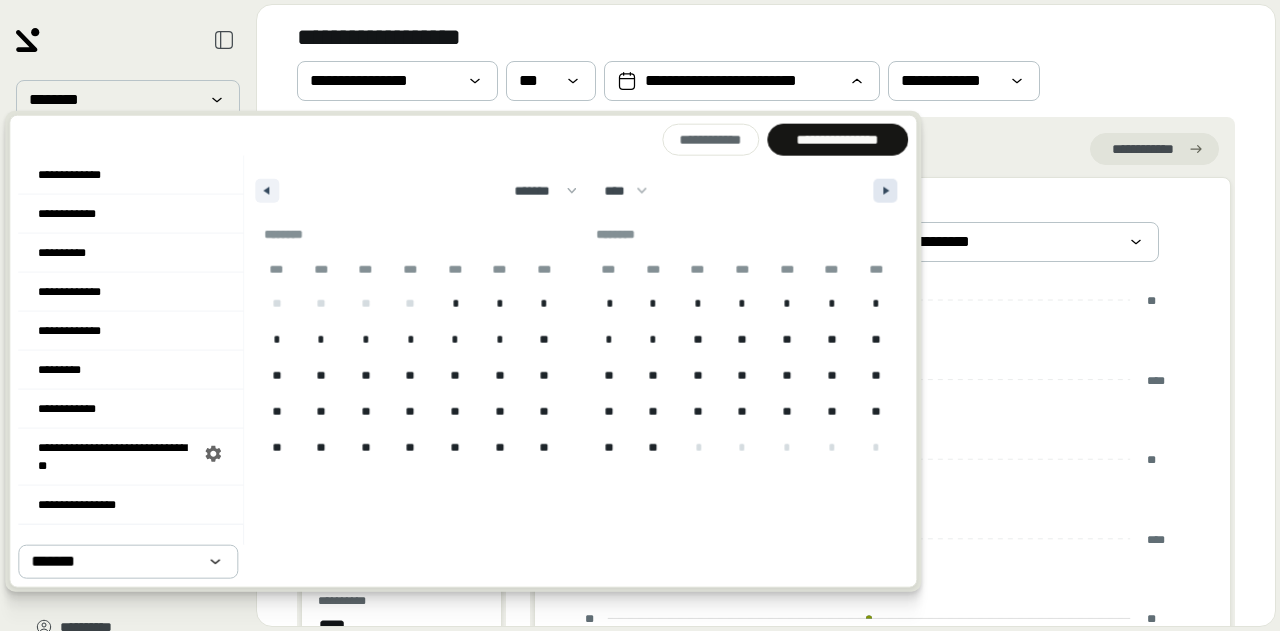 click at bounding box center [885, 191] 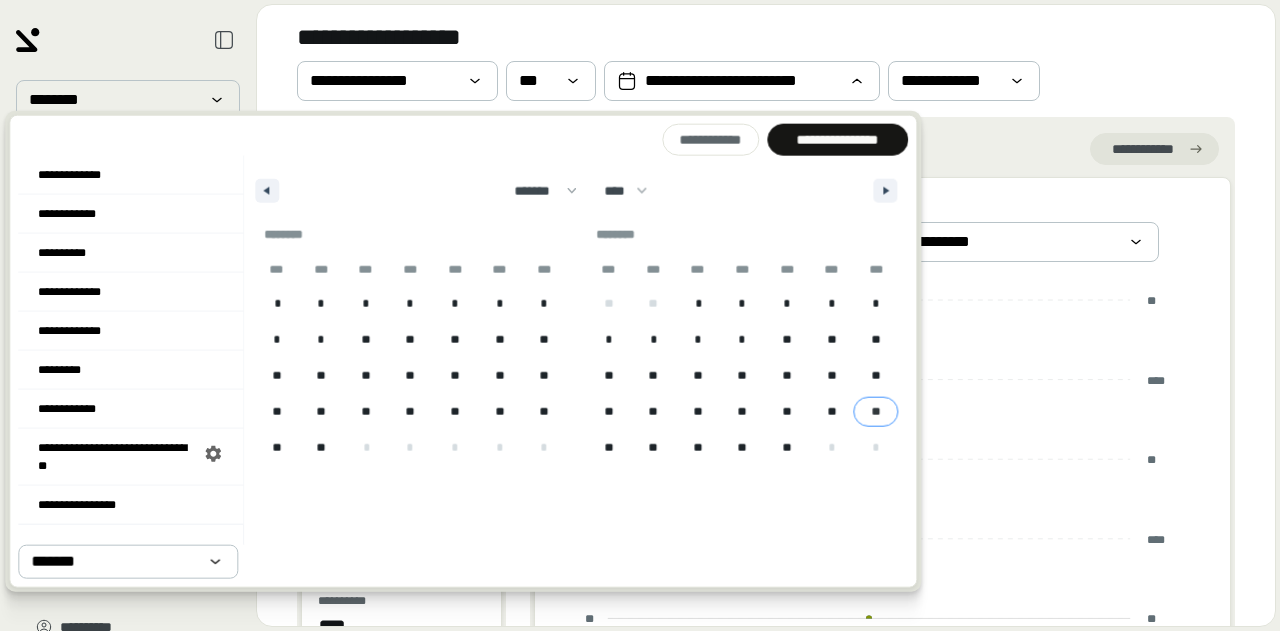 click on "**" at bounding box center (876, 412) 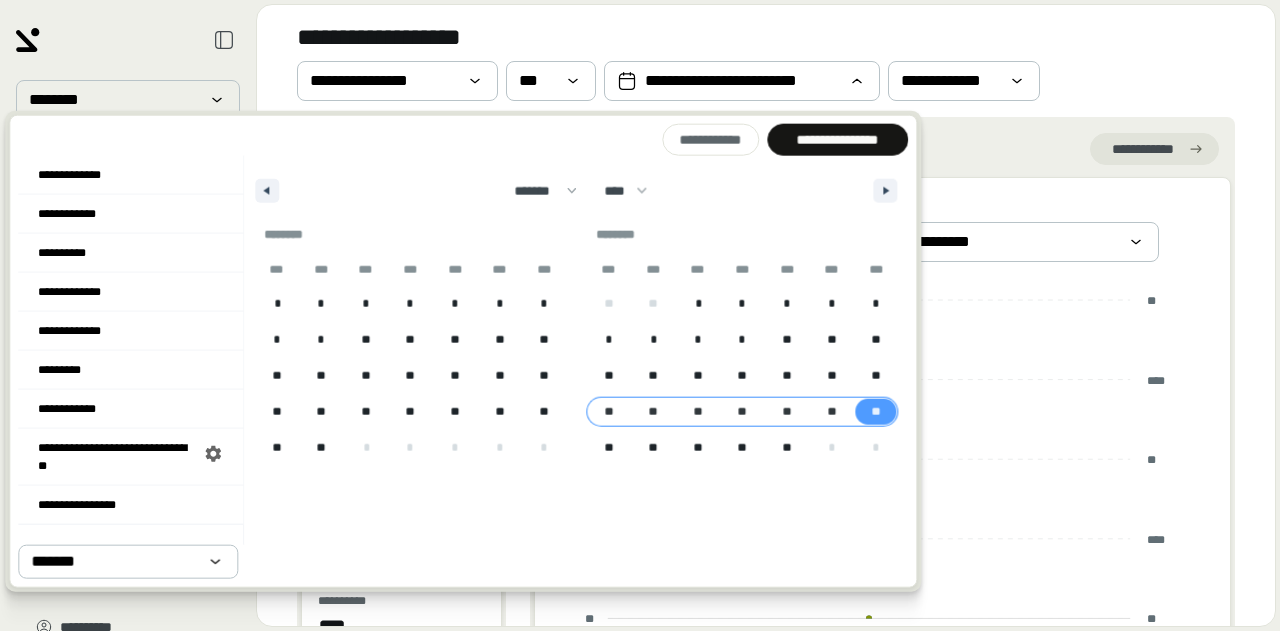 click on "**" at bounding box center [609, 412] 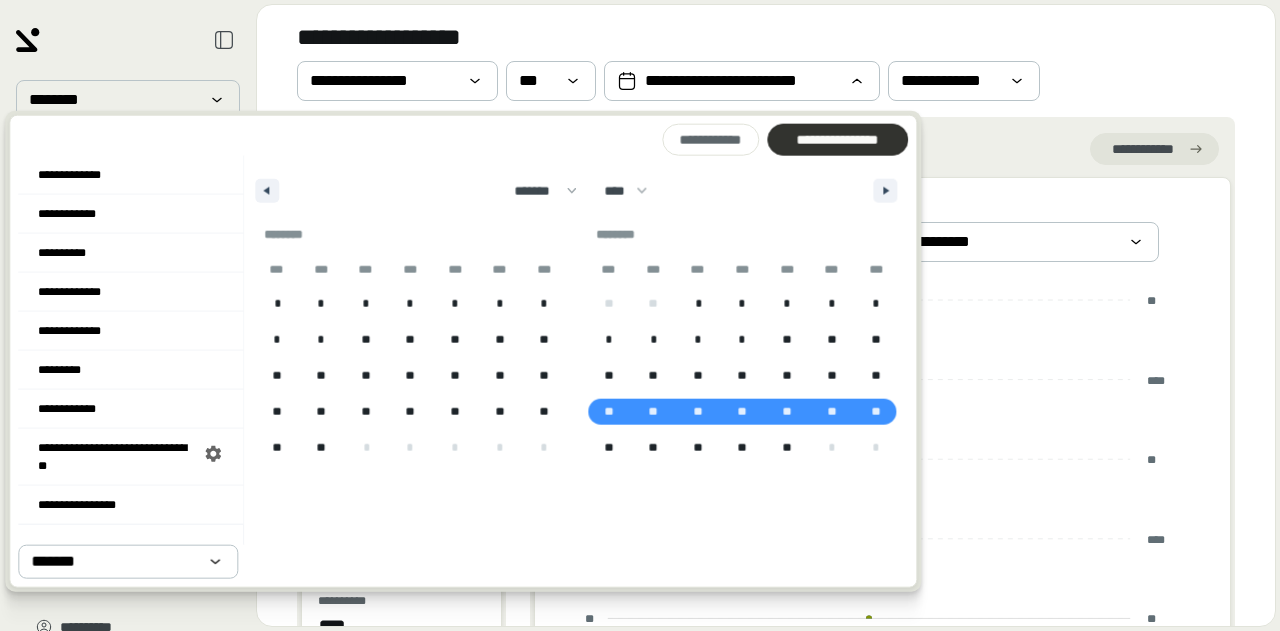 click on "**********" at bounding box center [837, 140] 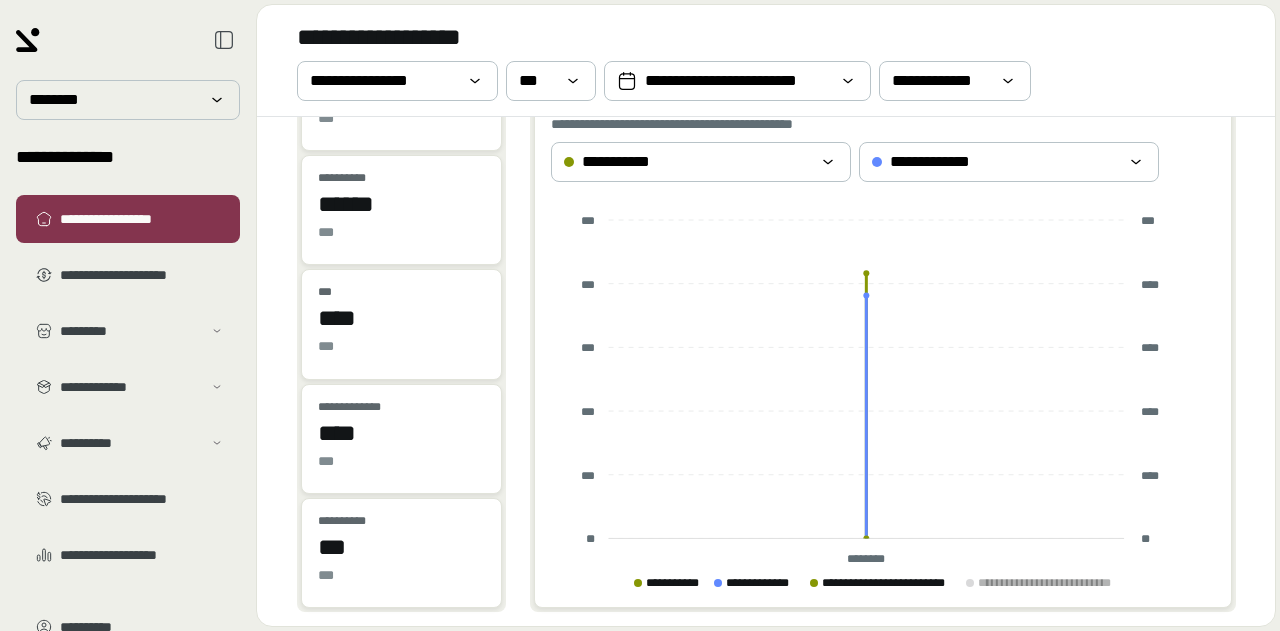 scroll, scrollTop: 70, scrollLeft: 0, axis: vertical 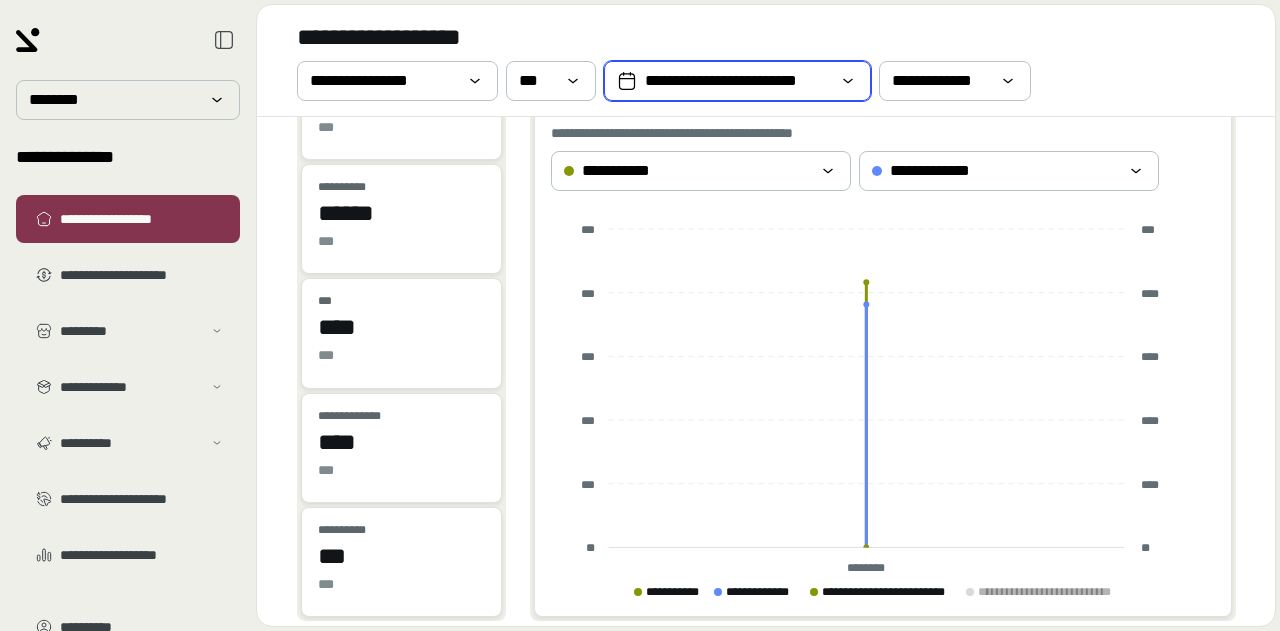 click on "**********" at bounding box center (737, 81) 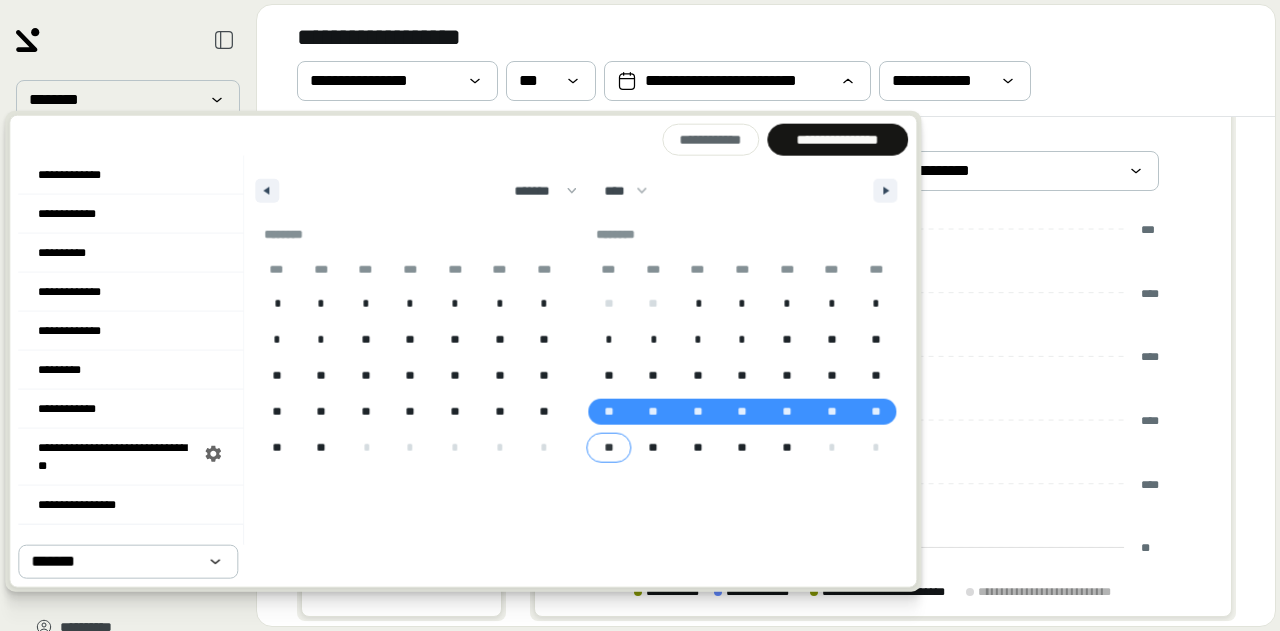 click on "**" at bounding box center [608, 448] 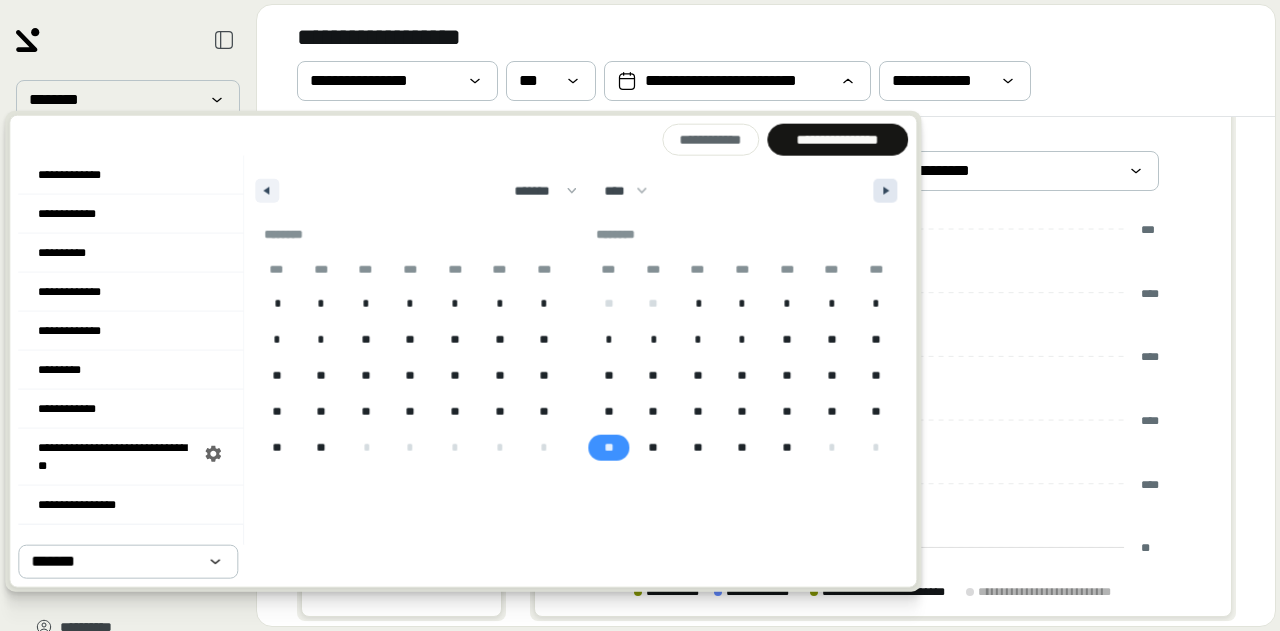 click at bounding box center [885, 191] 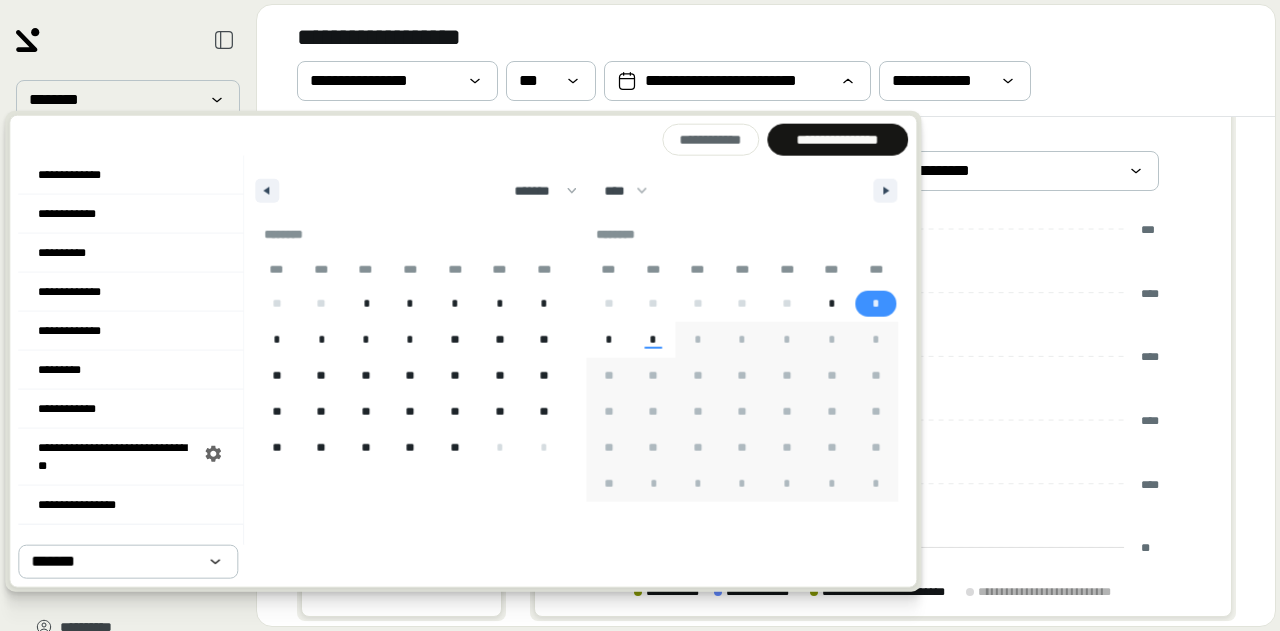 click on "*" at bounding box center [876, 304] 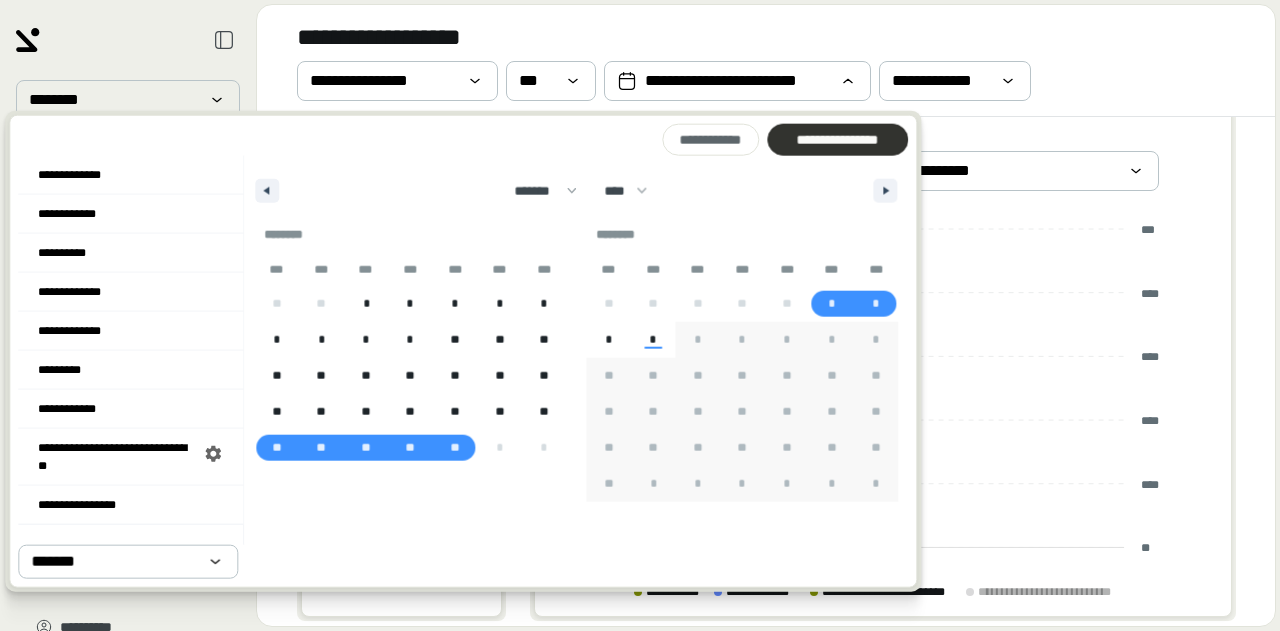click on "**********" at bounding box center [837, 140] 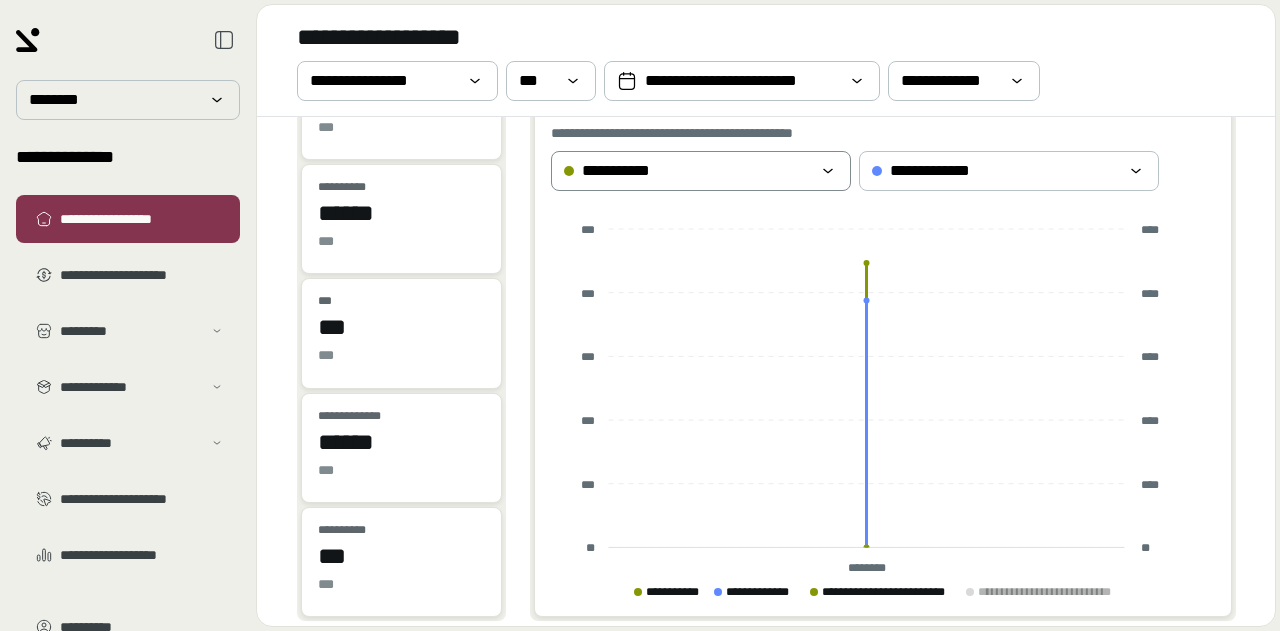 scroll, scrollTop: 0, scrollLeft: 0, axis: both 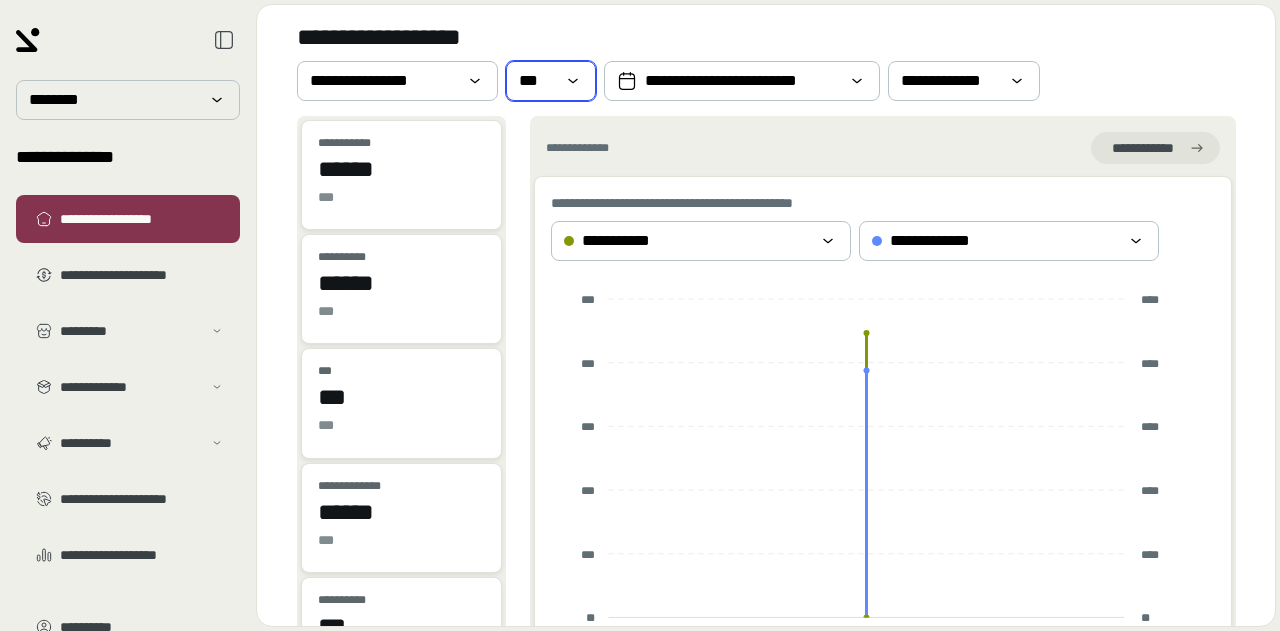click on "***" at bounding box center (551, 81) 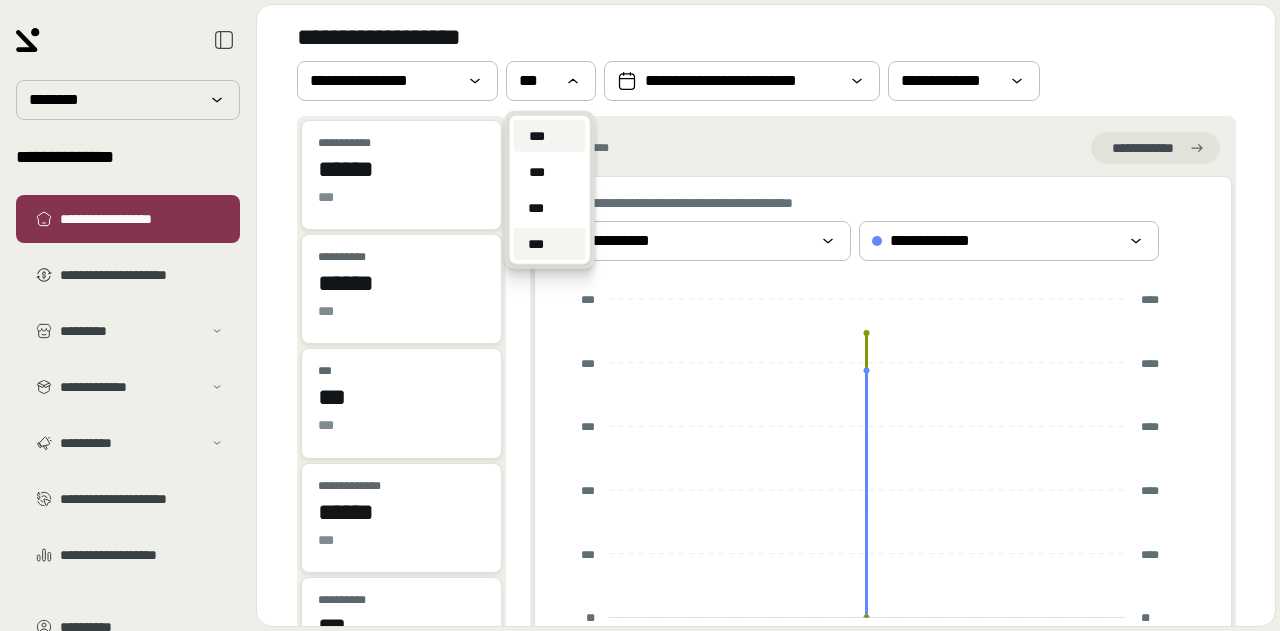 click on "***" at bounding box center [550, 244] 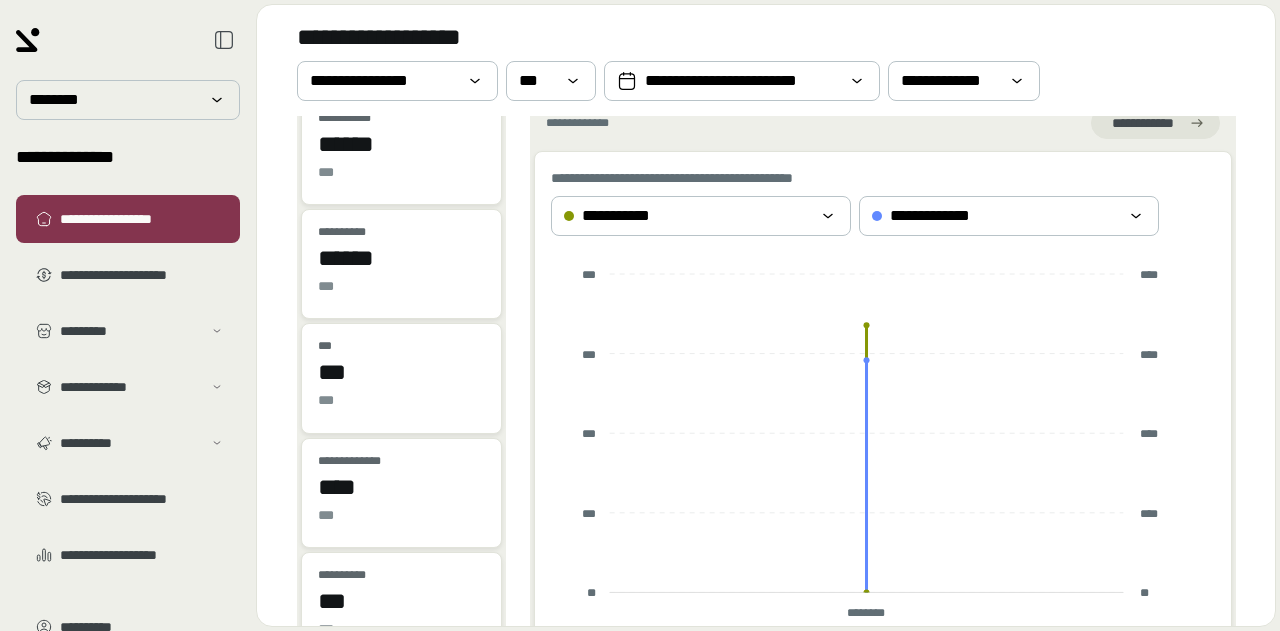 scroll, scrollTop: 0, scrollLeft: 0, axis: both 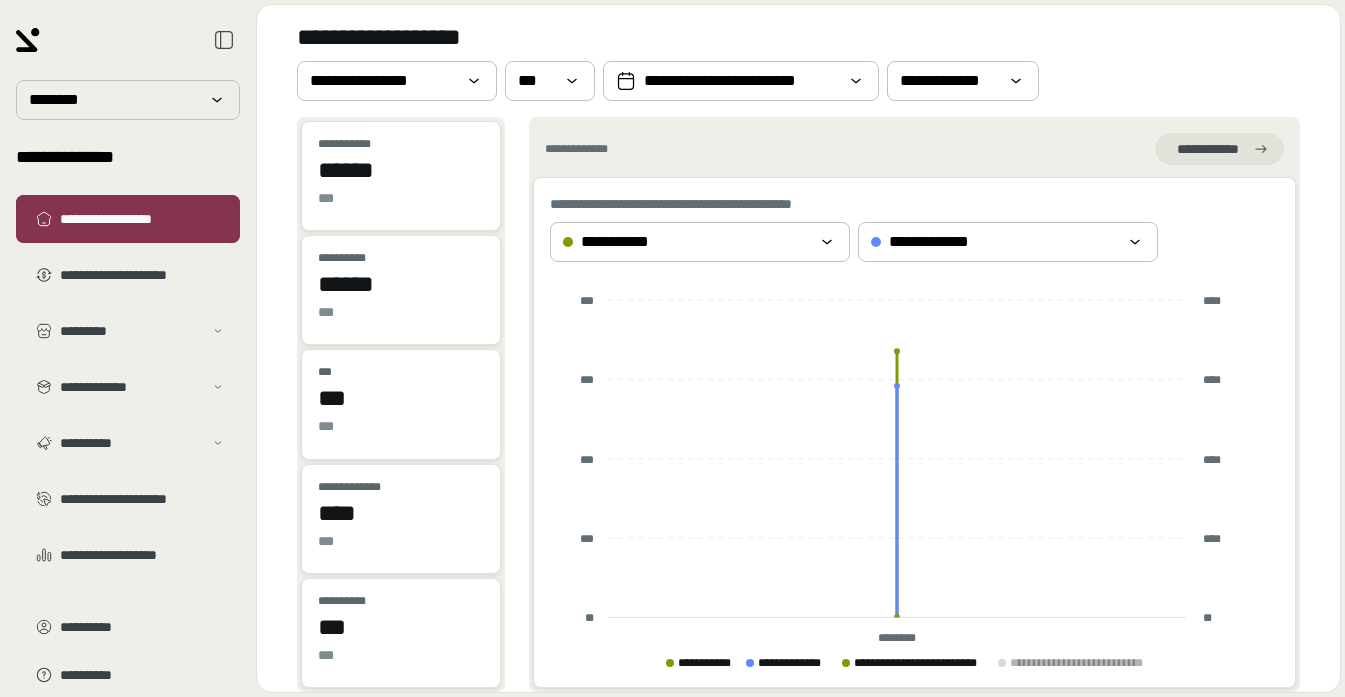click on "**********" at bounding box center [142, 219] 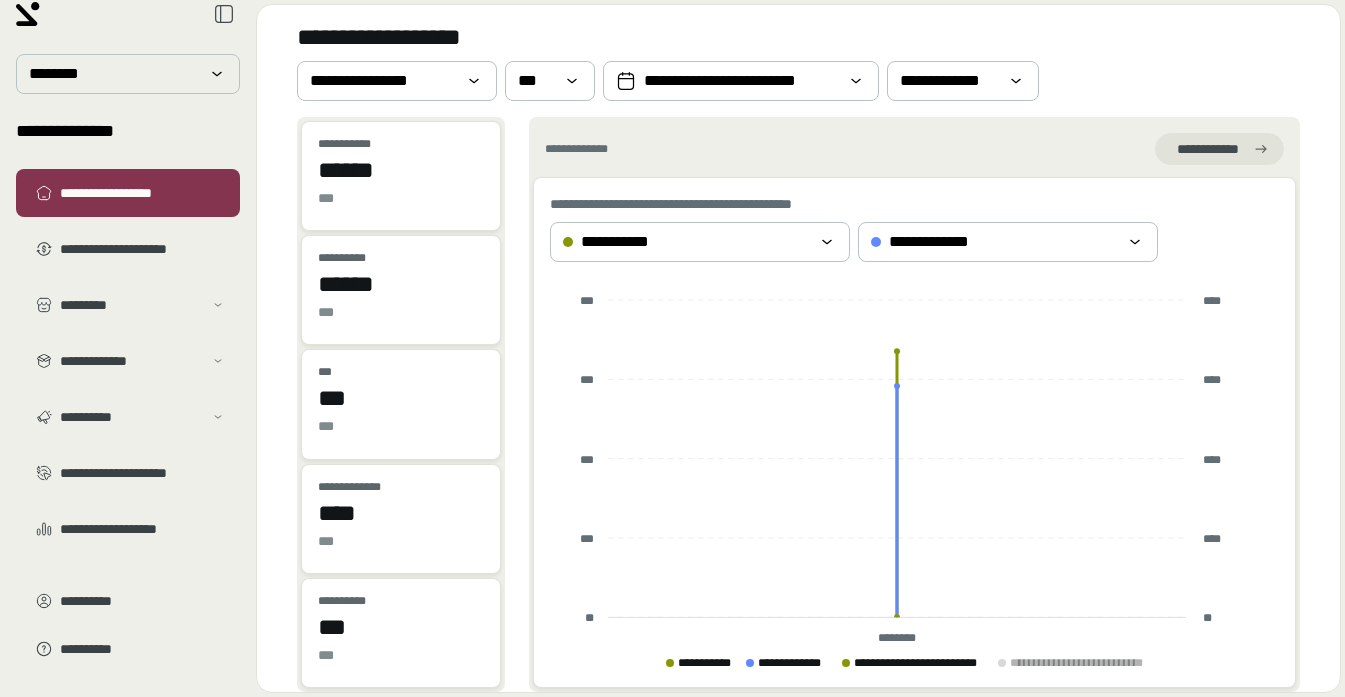 scroll, scrollTop: 0, scrollLeft: 0, axis: both 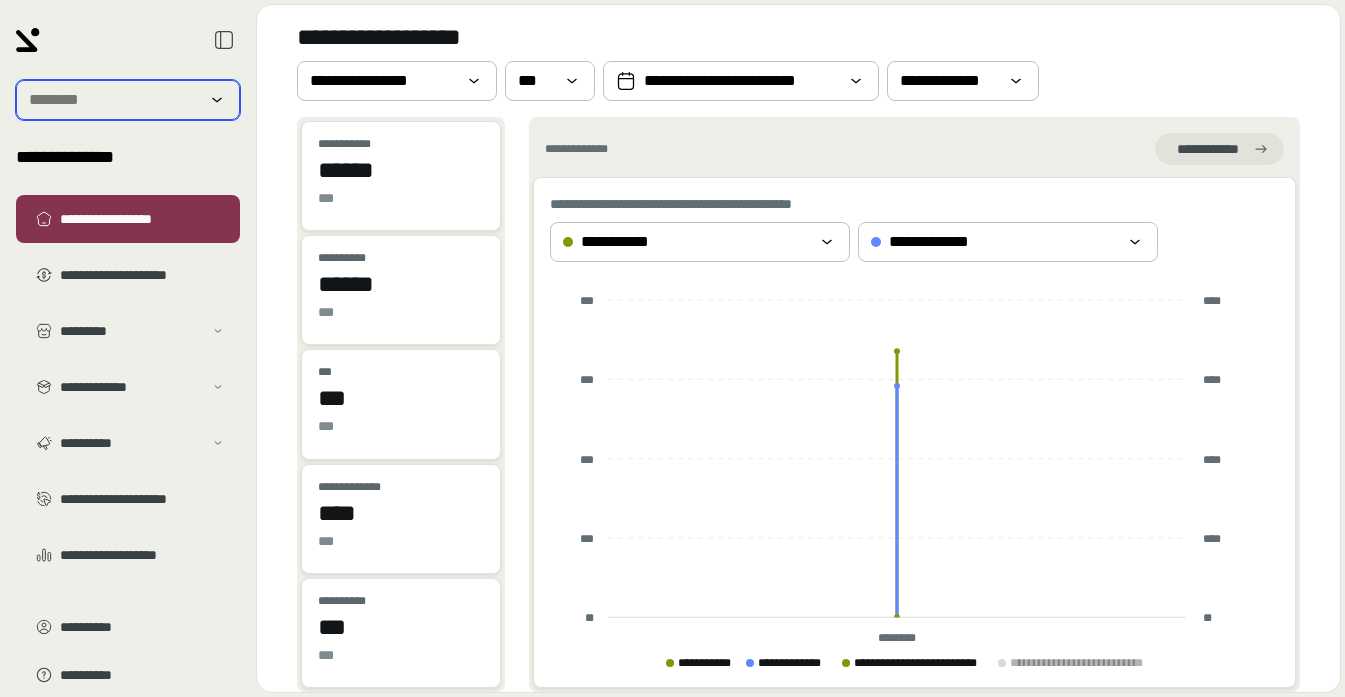 click at bounding box center (114, 100) 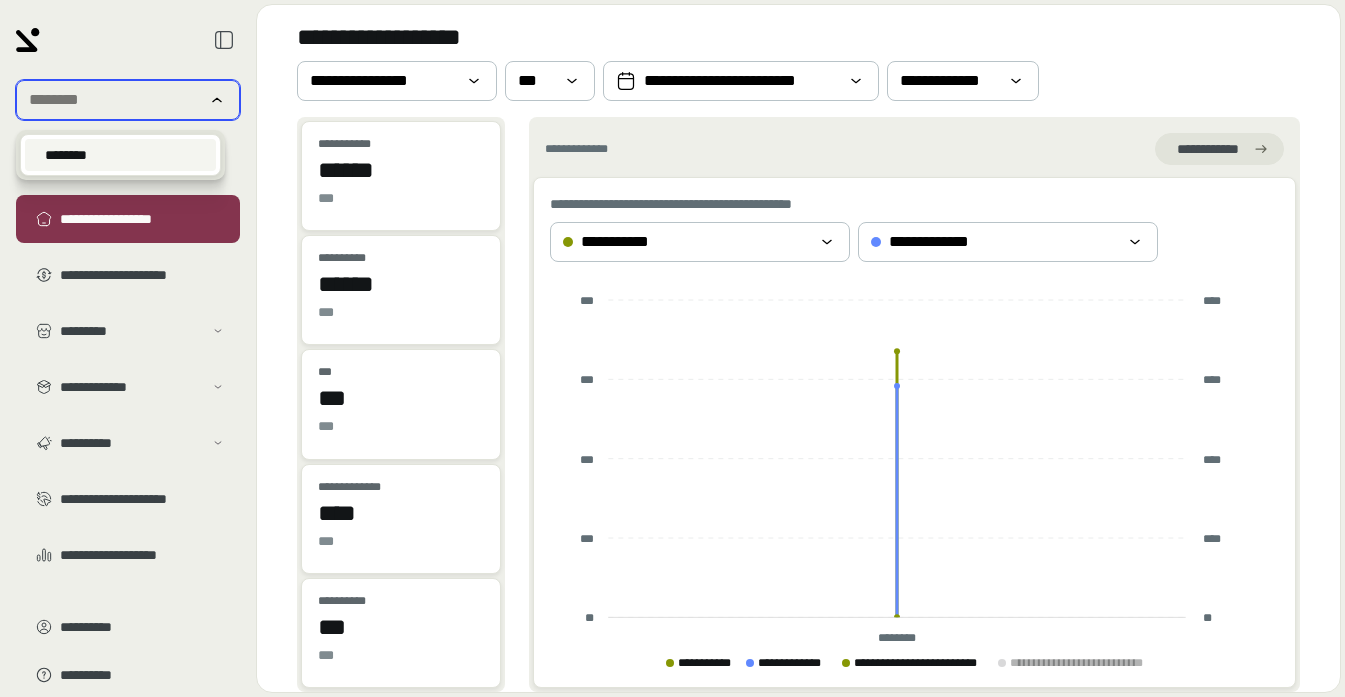 click at bounding box center (114, 100) 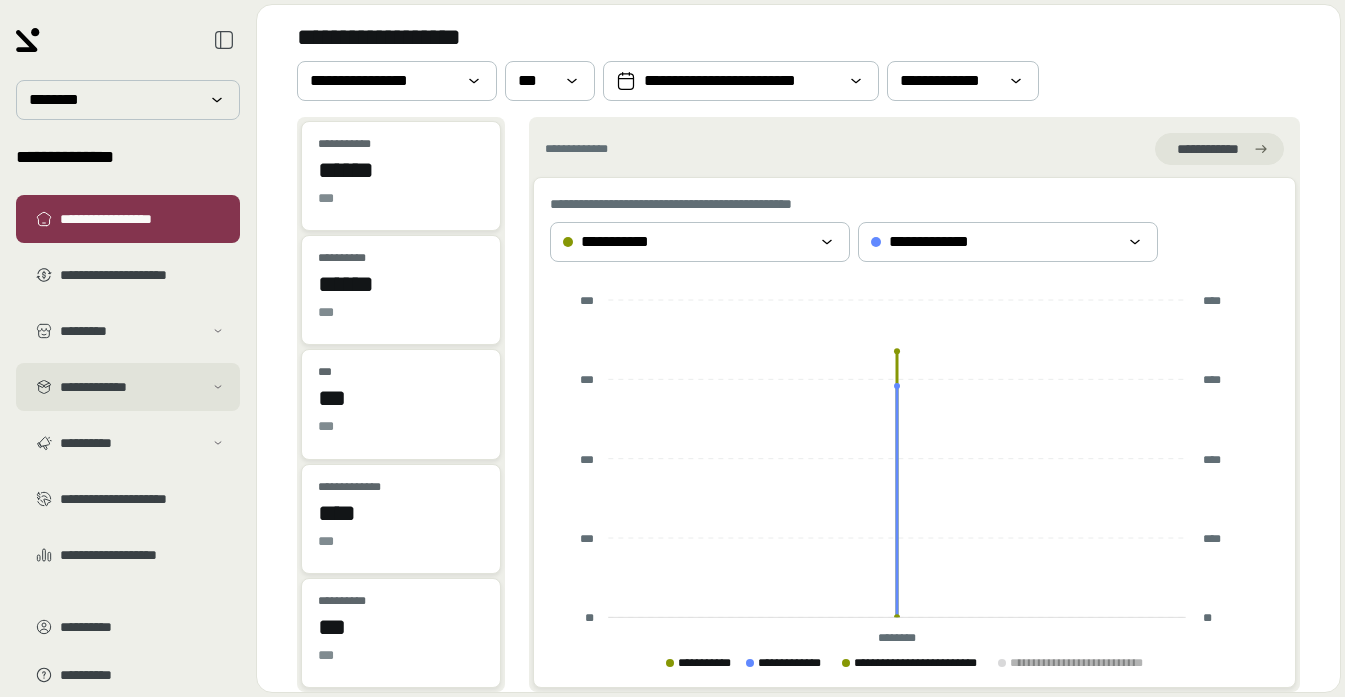 click on "**********" at bounding box center (128, 387) 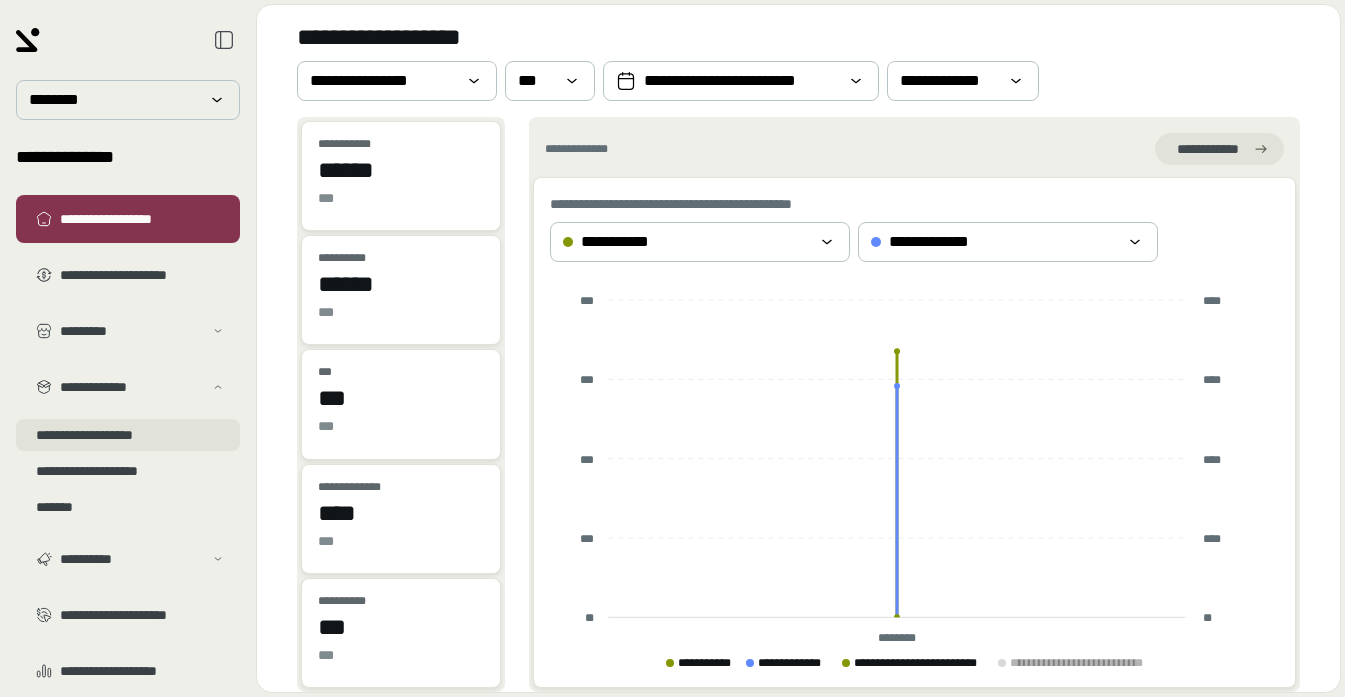 click on "**********" at bounding box center (128, 435) 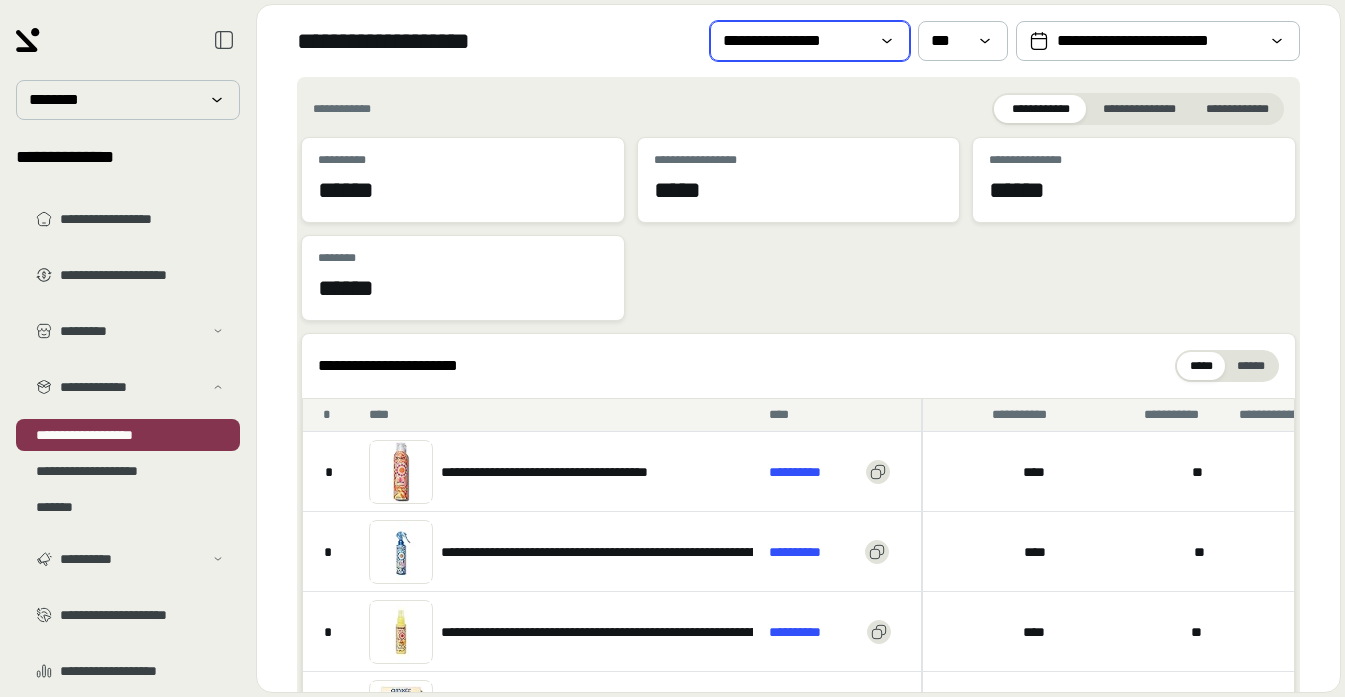 click on "**********" at bounding box center [796, 41] 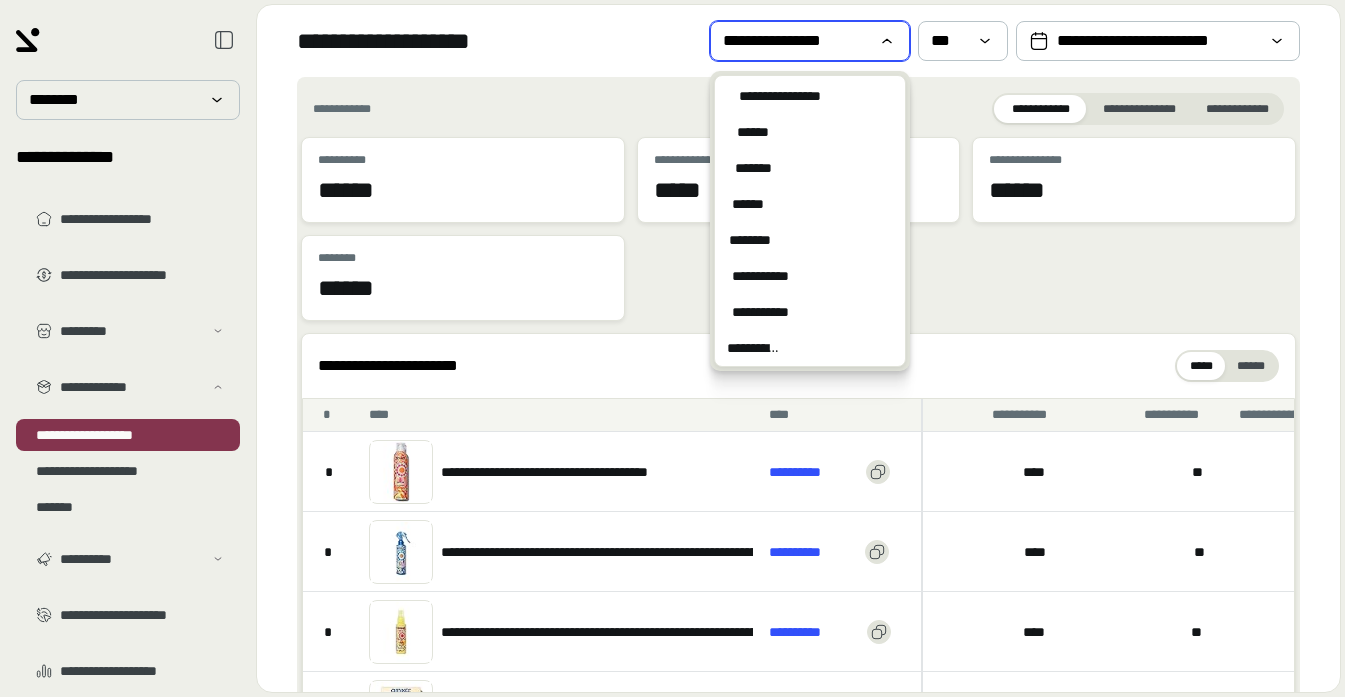click on "**********" at bounding box center (796, 41) 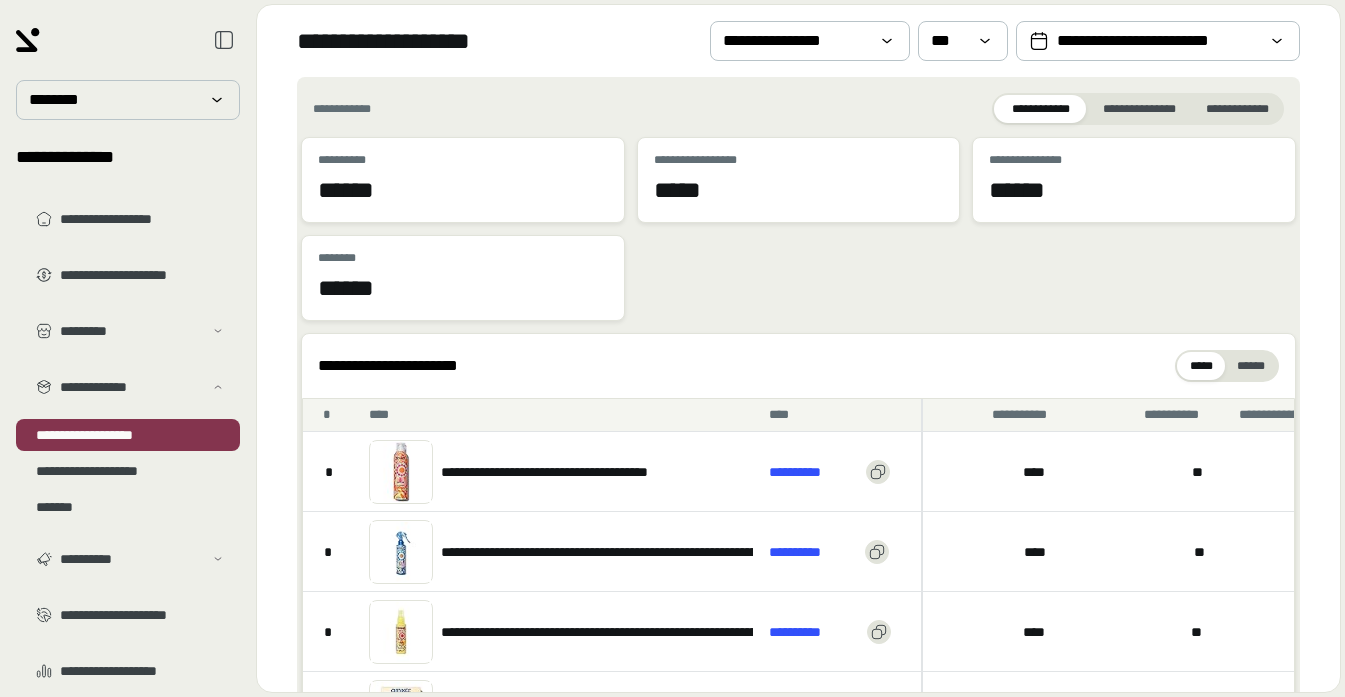 click on "**********" at bounding box center (798, 384) 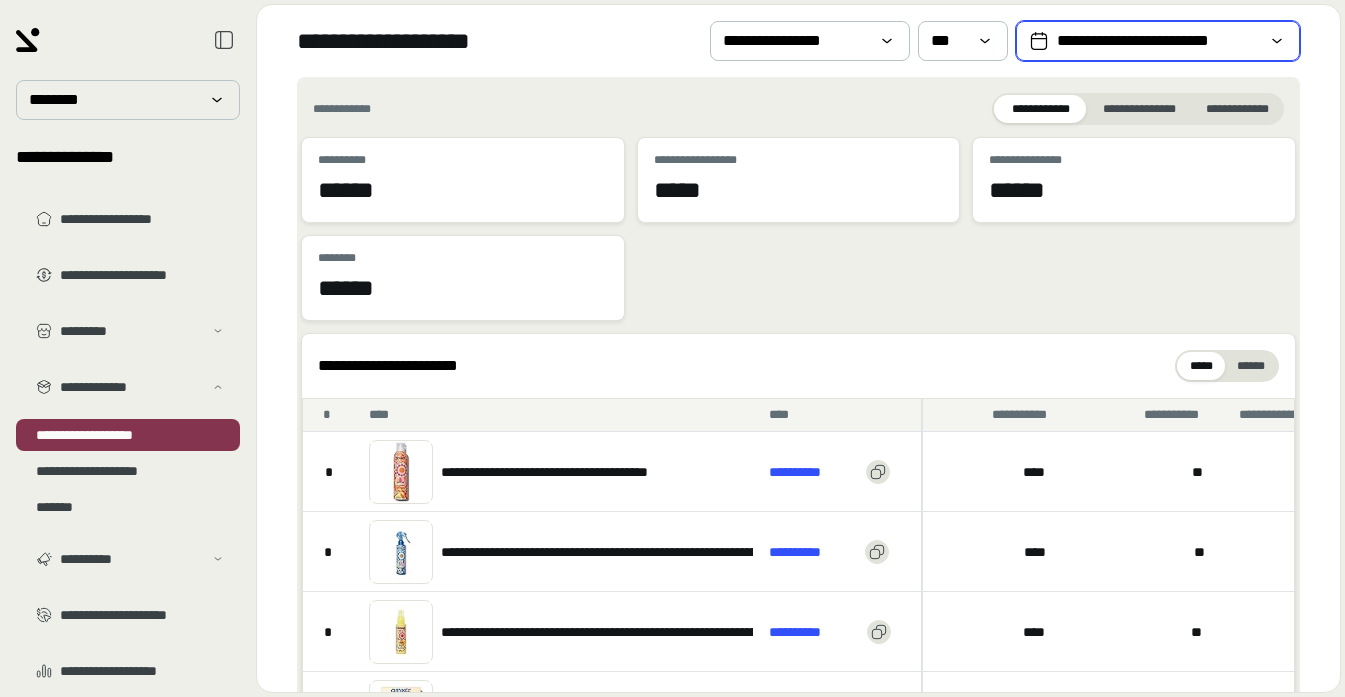 click on "**********" at bounding box center [1158, 41] 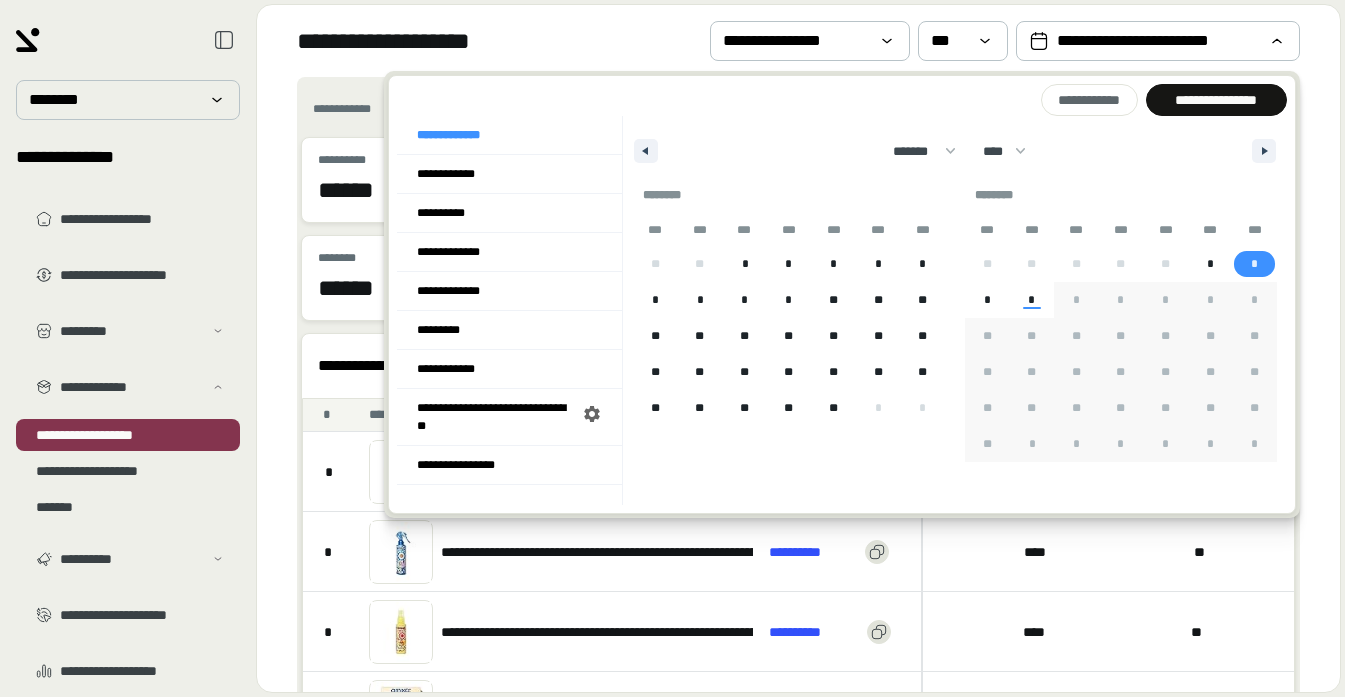 click on "*" at bounding box center [1254, 264] 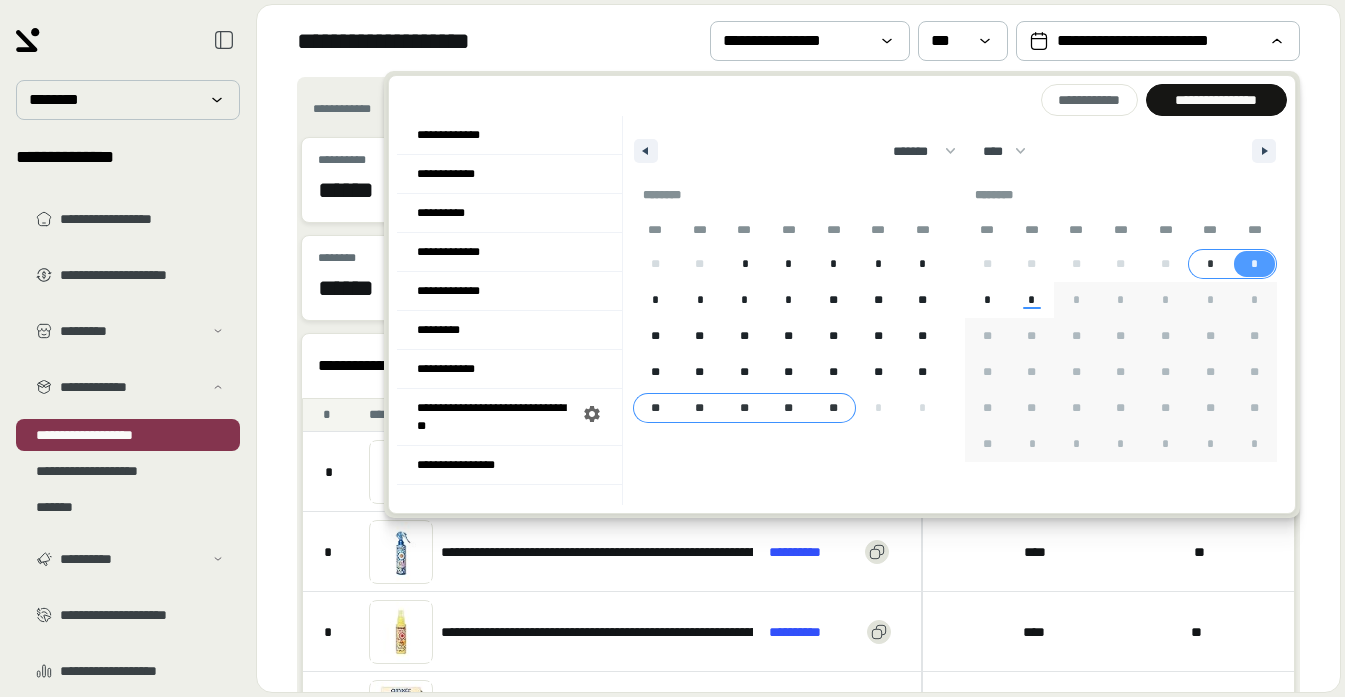 click on "**" at bounding box center (655, 408) 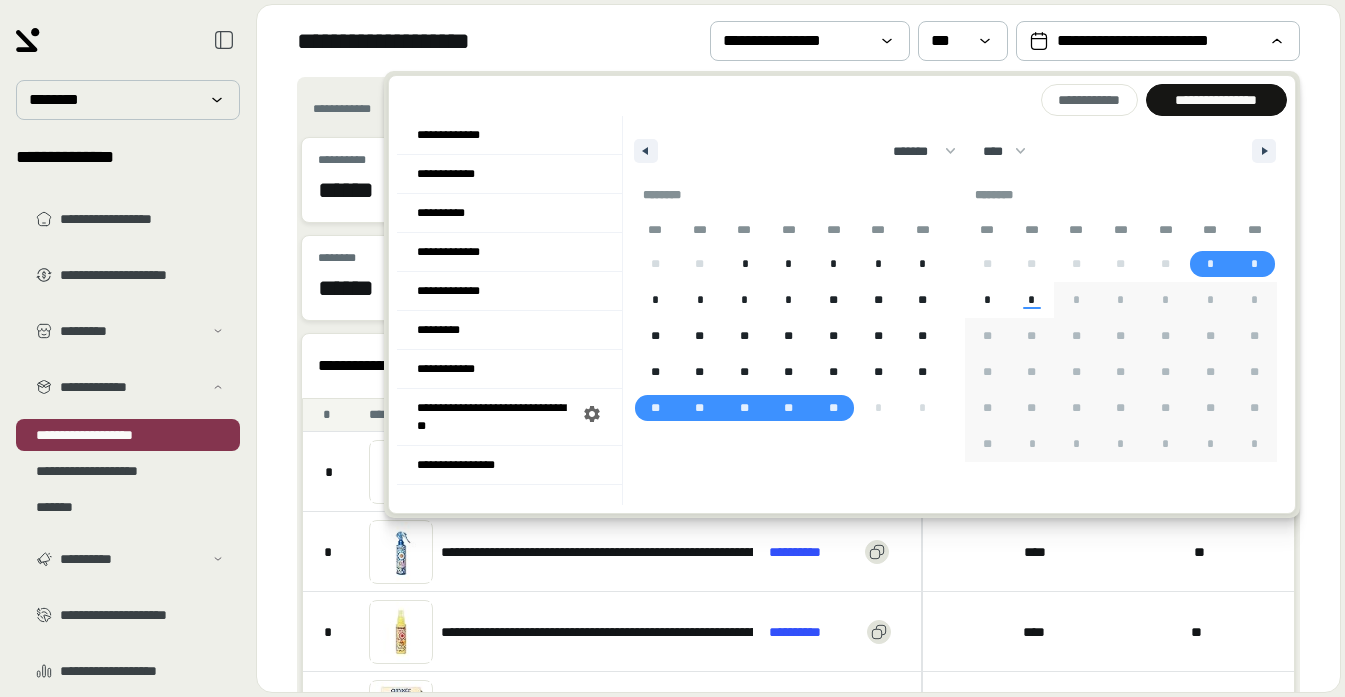 click on "******* ******** ***** ***** *** **** **** ****** ********* ******* ******** ******** **** **** **** **** **** **** **** **** **** **** **** **** **** **** **** **** **** **** **** **** **** **** **** **** **** **** **** **** **** **** **** **** **** **** **** **** **** **** **** **** **** **** **** **** **** **** **** **** **** **** **** **** **** **** **** **** **** **** **** **** **** **** **** **** **** **** **** **** **** **** **** **** **** **** **** **** **** **** **** **** **** **** **** **** **** **** **** **** **** **** **** **** **** **** **** **** **** **** **** **** ****" at bounding box center [955, 146] 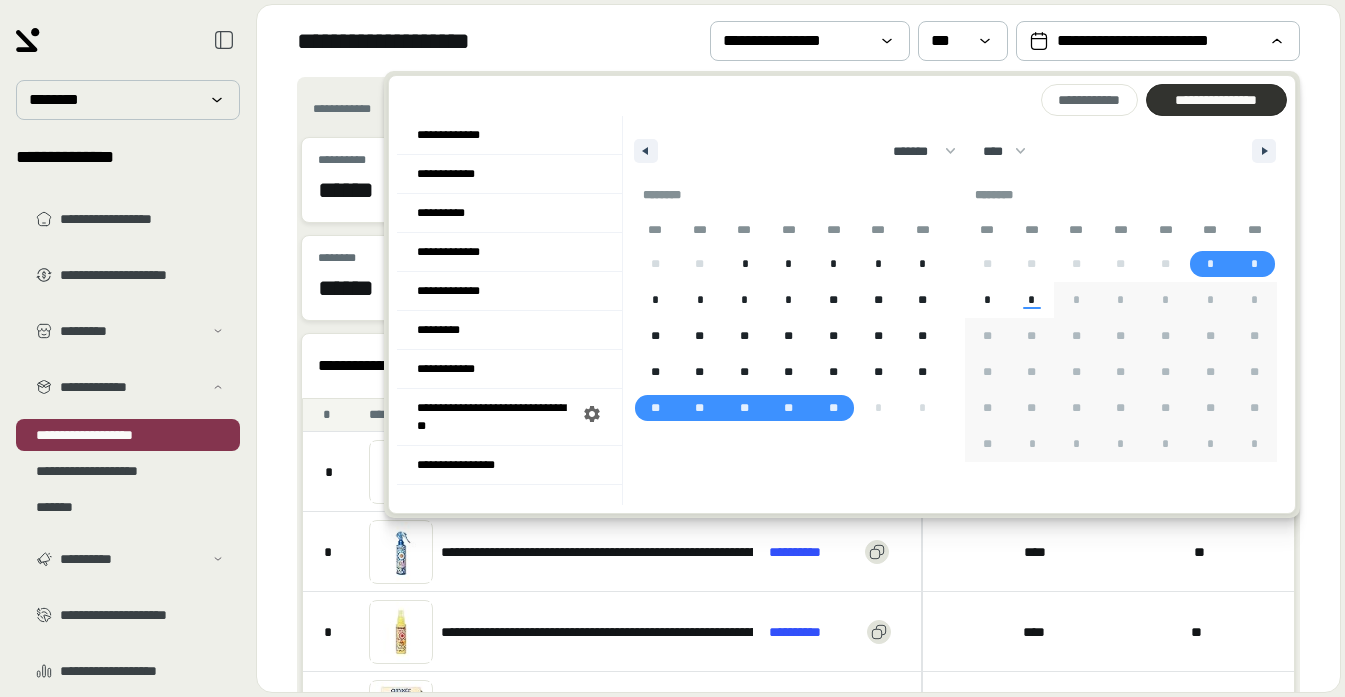 click on "**********" at bounding box center [1216, 100] 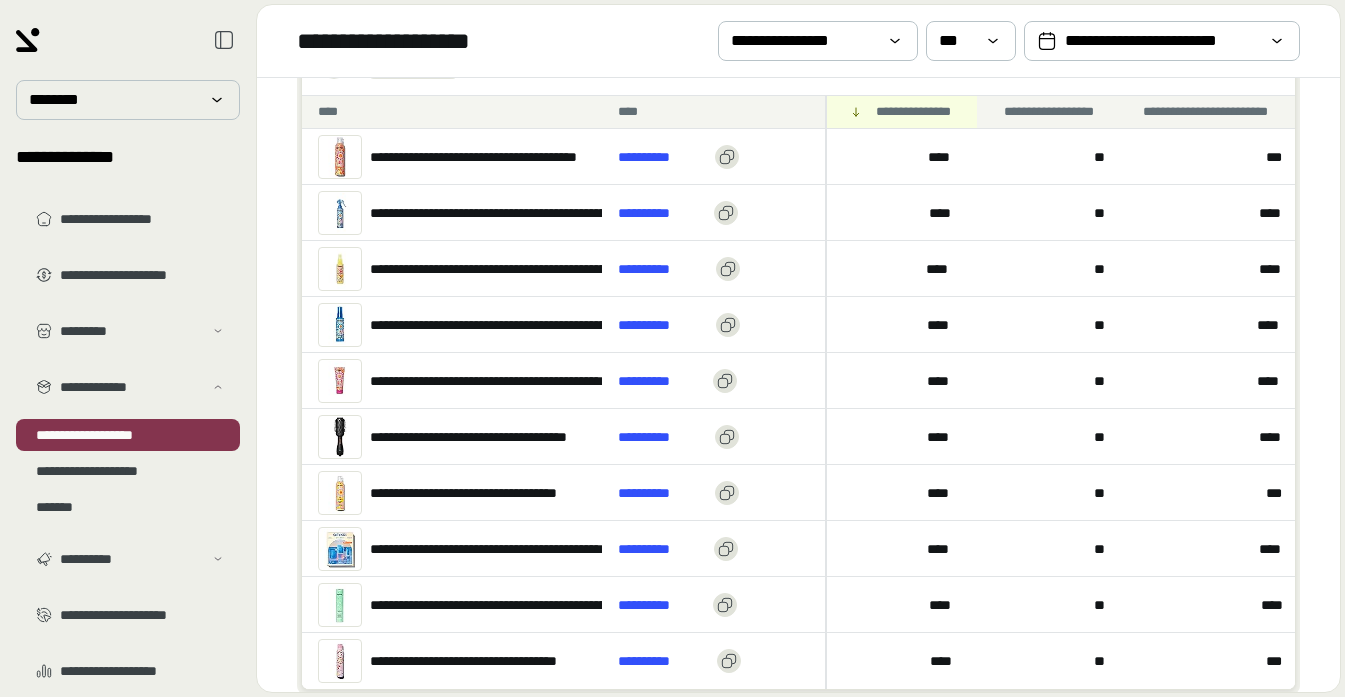 scroll, scrollTop: 700, scrollLeft: 0, axis: vertical 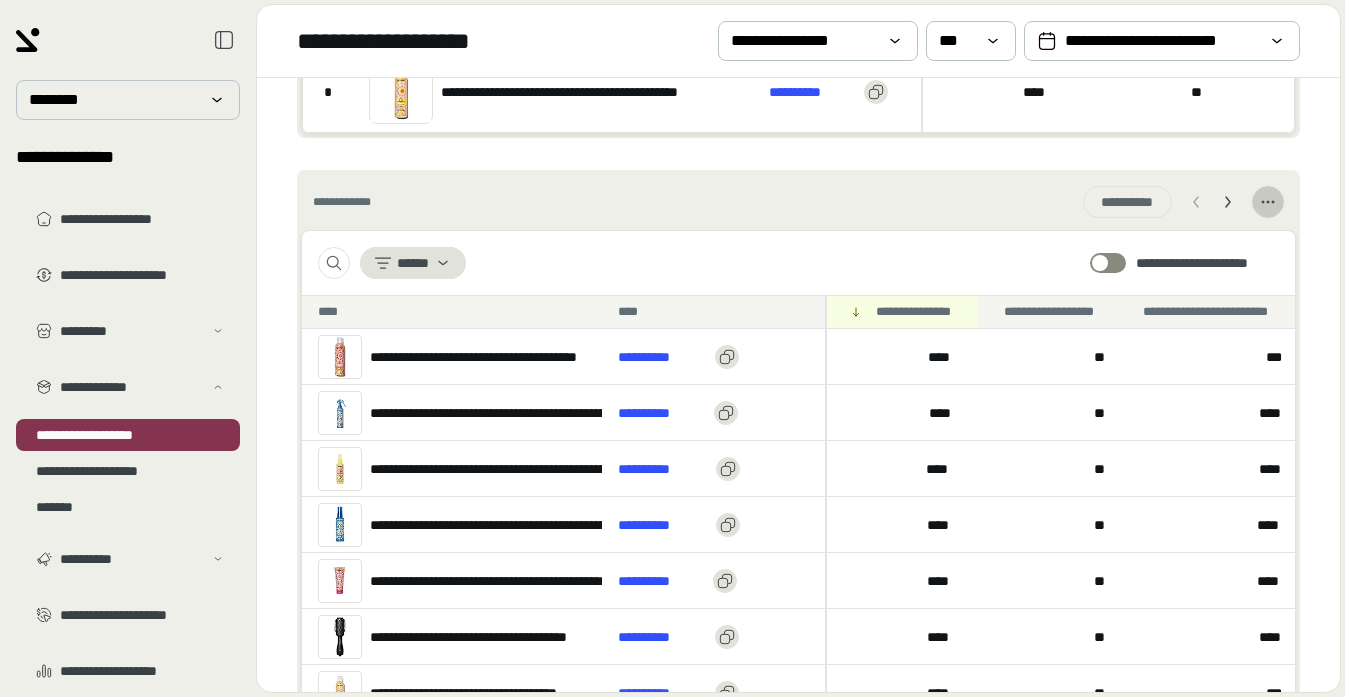 click at bounding box center [1268, 202] 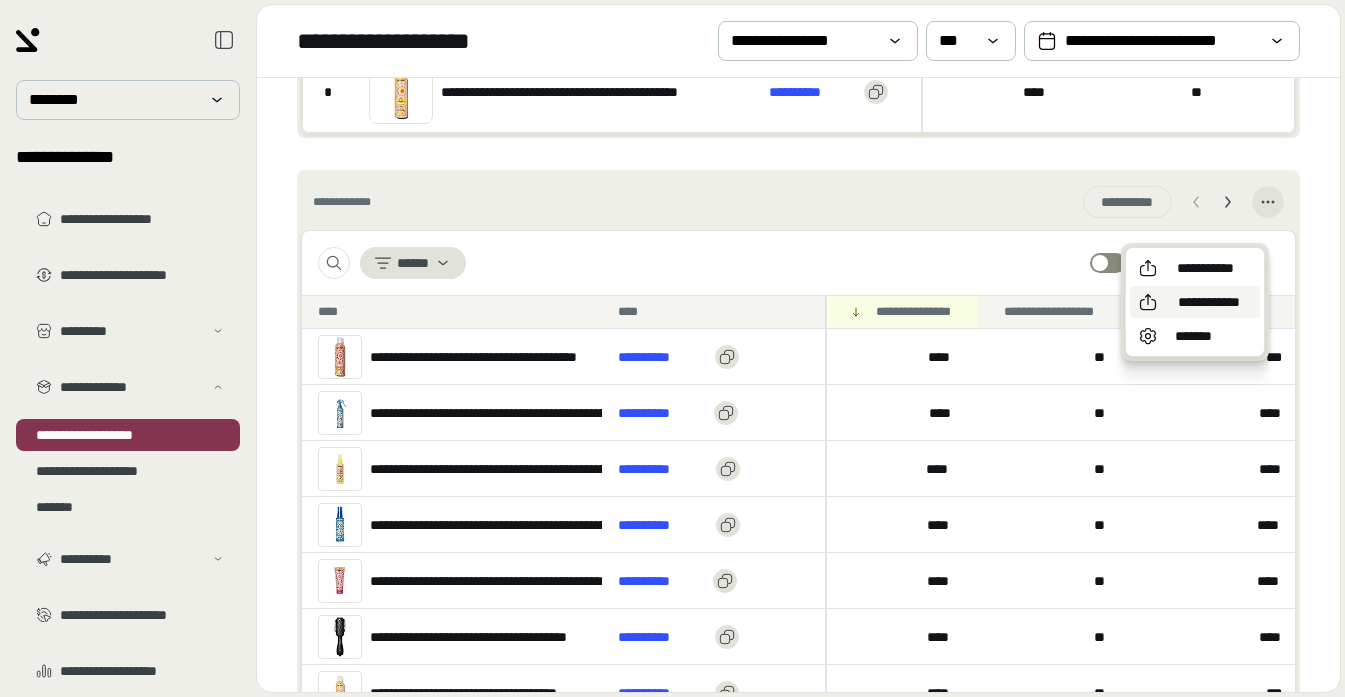 click on "**********" at bounding box center [1209, 302] 